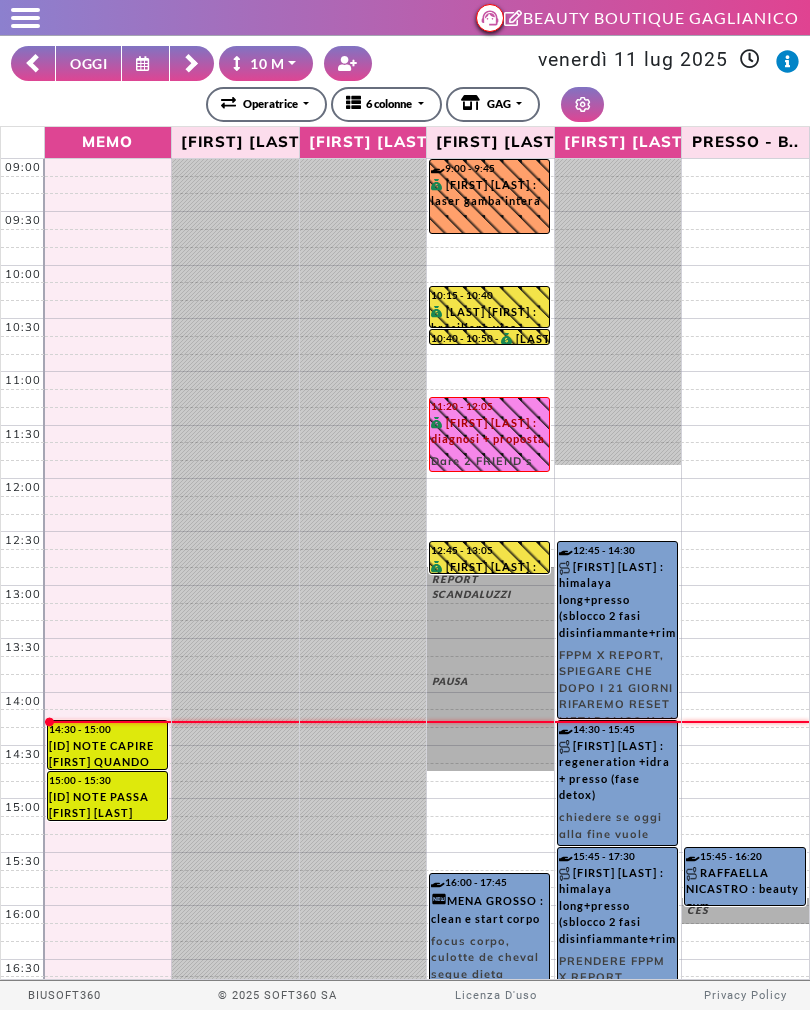 select on "********" 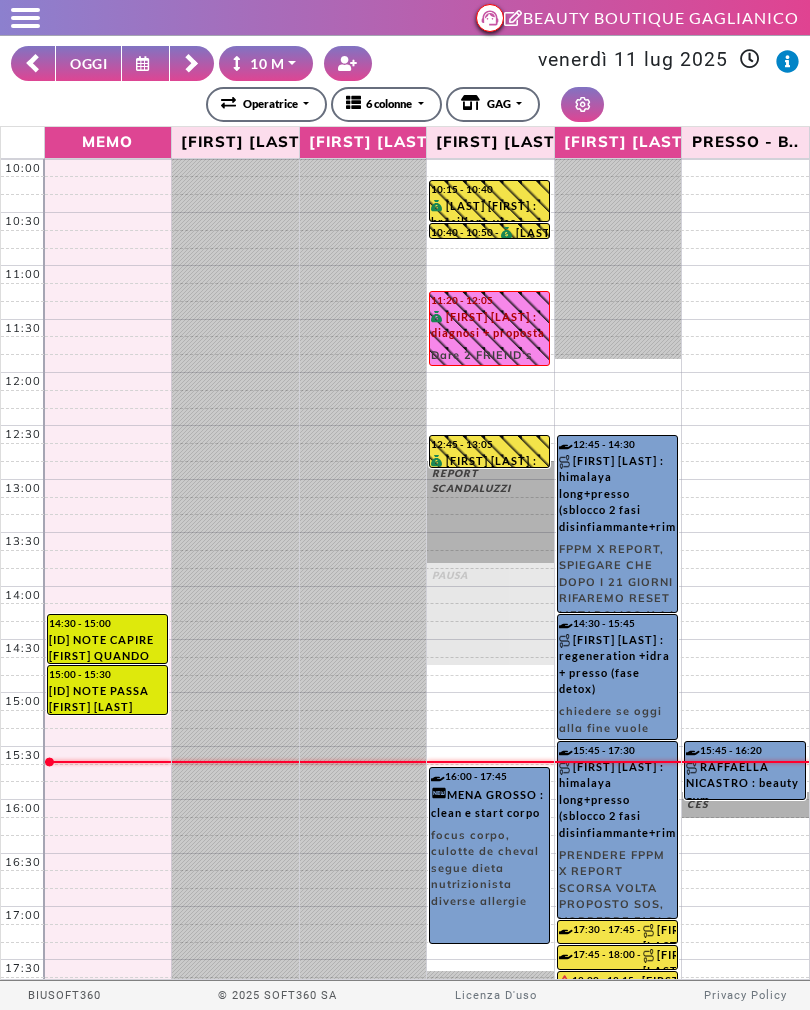 scroll, scrollTop: 113, scrollLeft: 0, axis: vertical 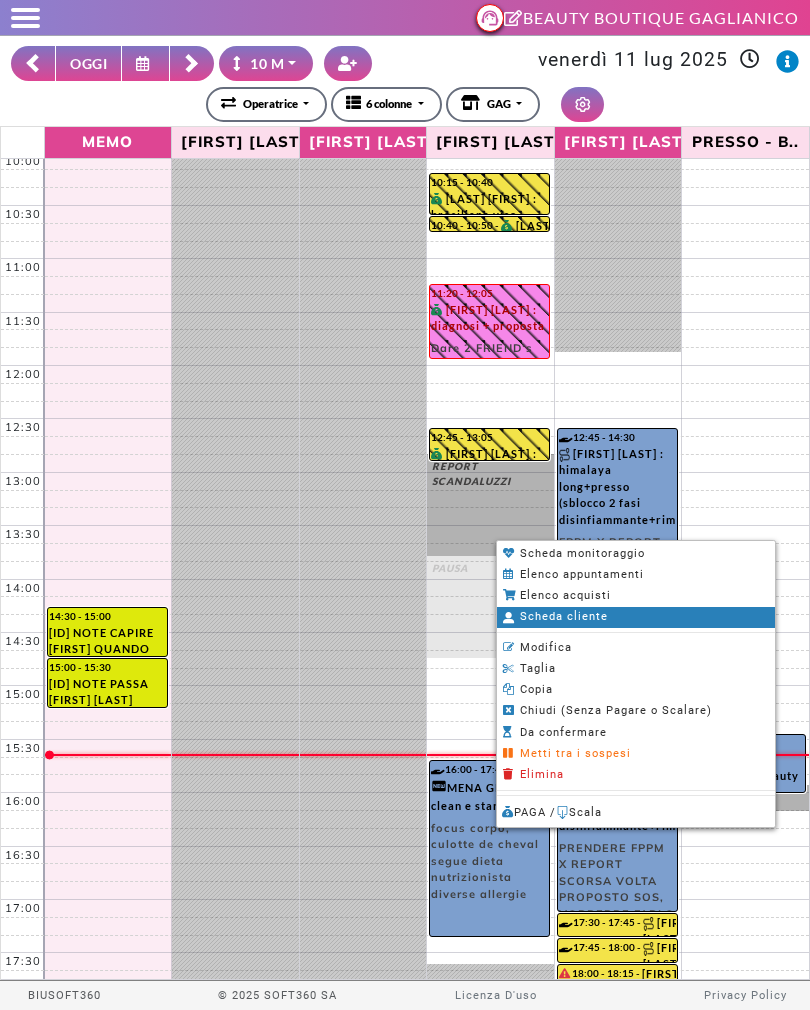 click on "Scheda cliente" at bounding box center (564, 616) 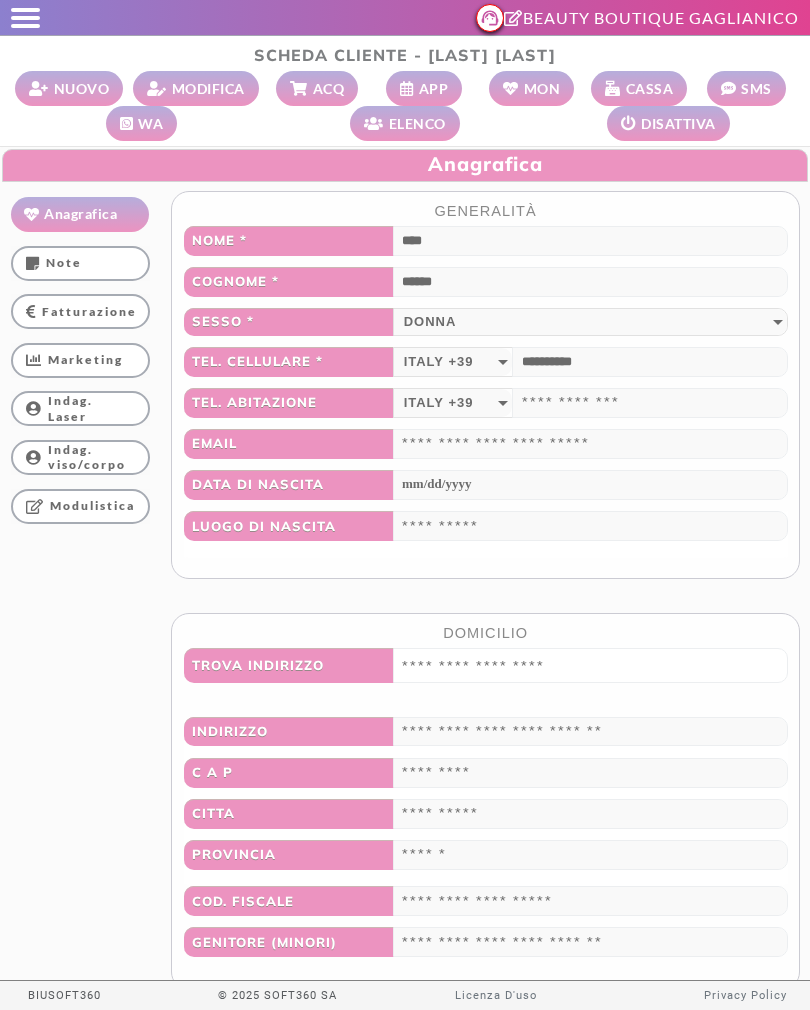 scroll, scrollTop: 1, scrollLeft: 0, axis: vertical 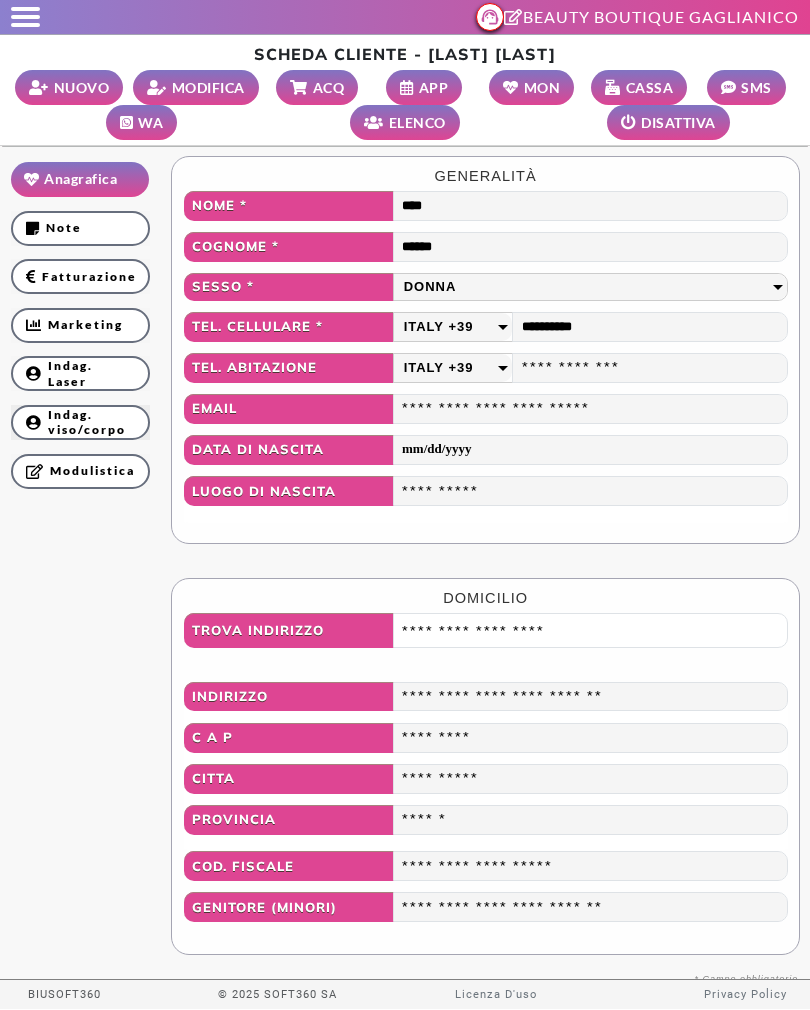 click on "Indag.
viso/corpo" at bounding box center (80, 422) 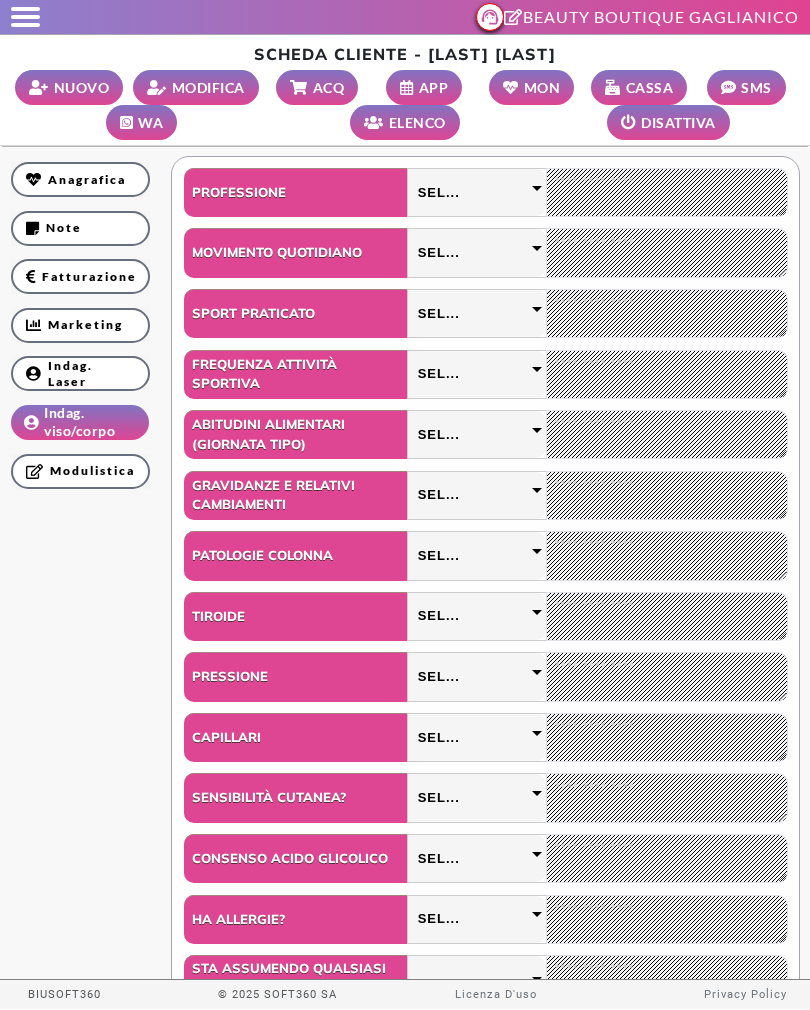 scroll, scrollTop: 0, scrollLeft: 0, axis: both 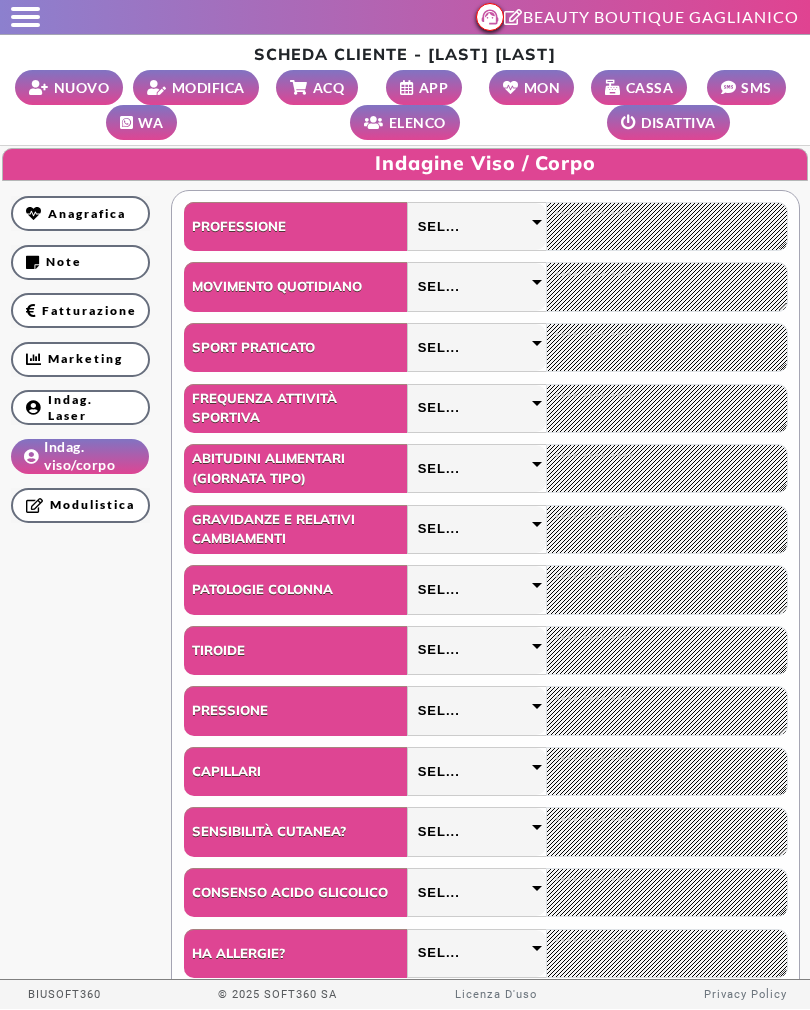 click on "MODIFICA" at bounding box center [208, 87] 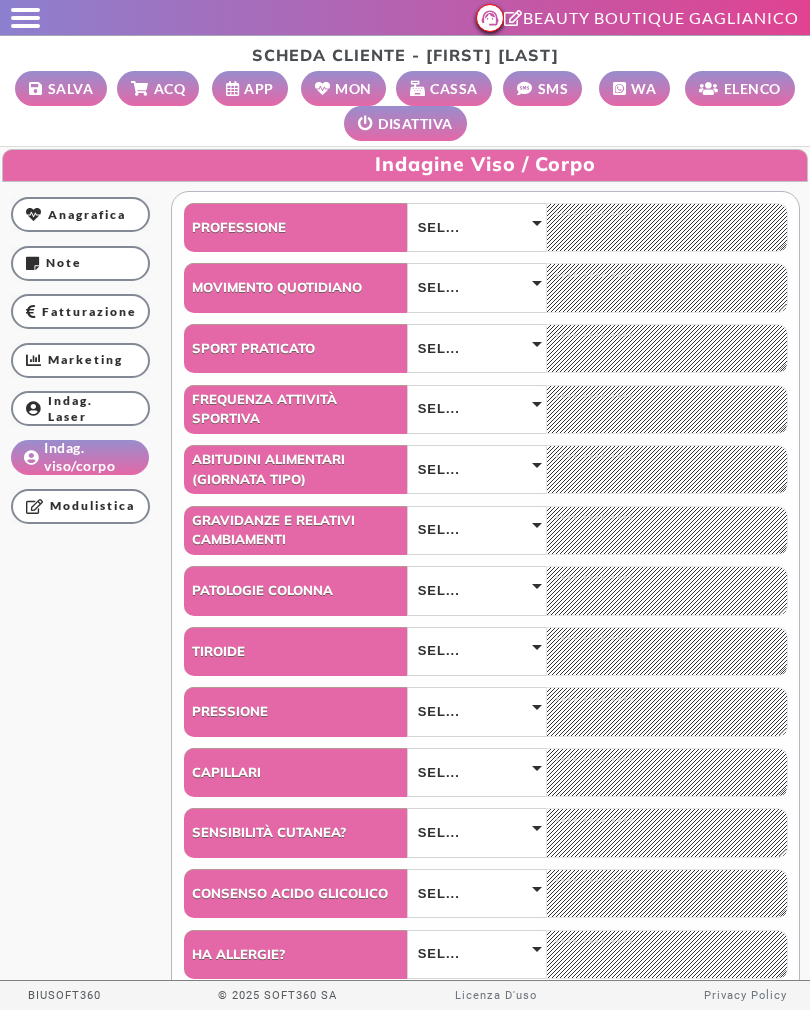 select 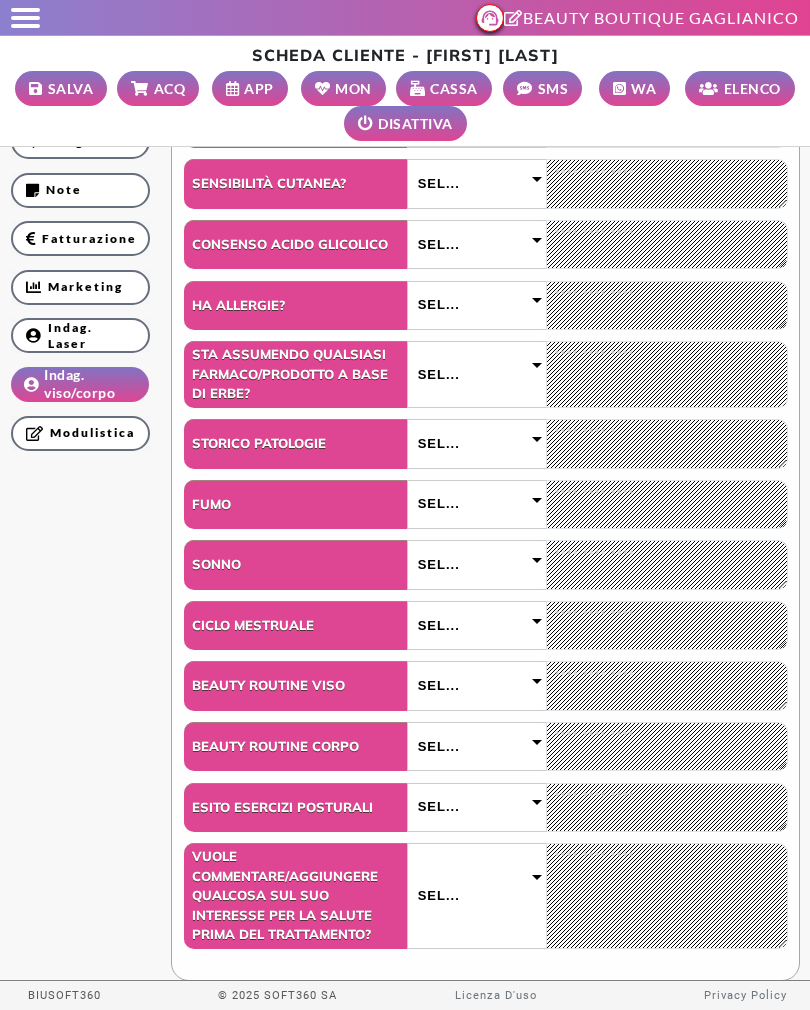 scroll, scrollTop: 648, scrollLeft: 0, axis: vertical 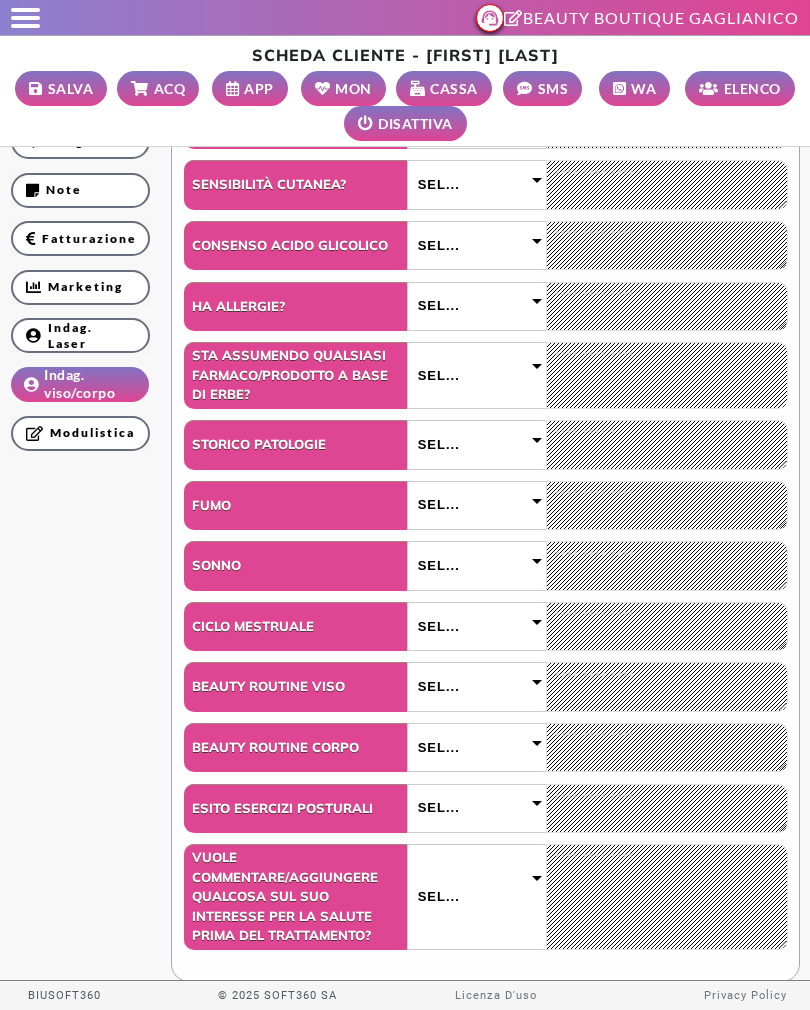 click on "Sel..." at bounding box center (477, 897) 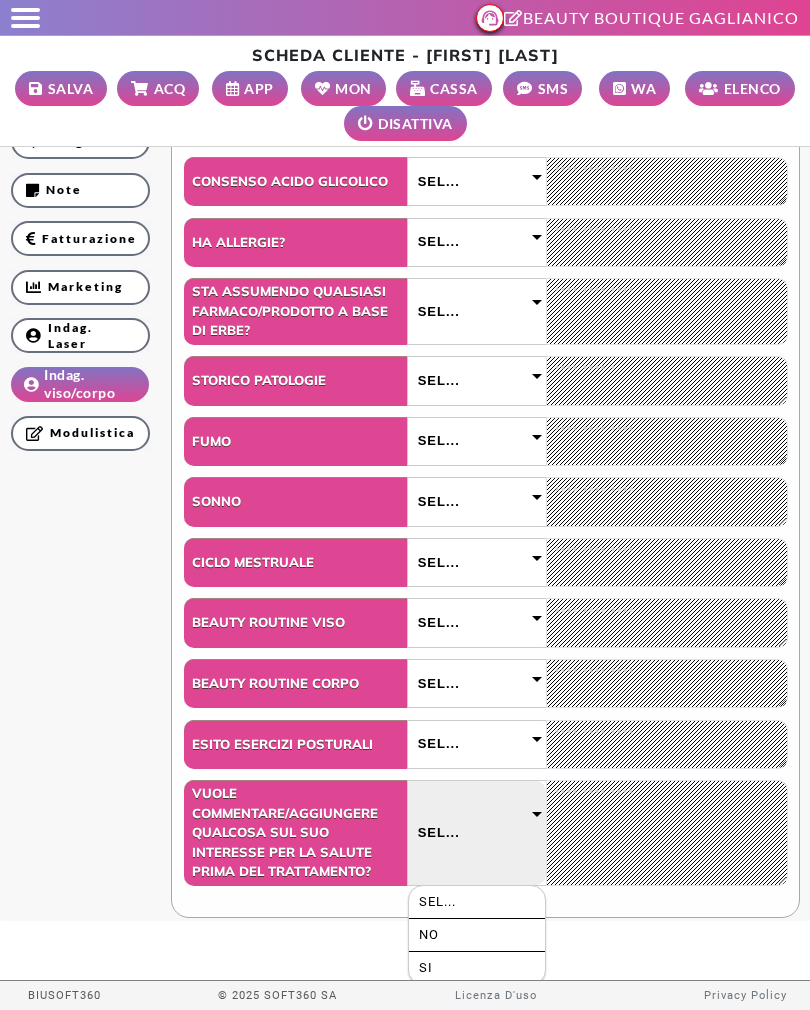 scroll, scrollTop: 712, scrollLeft: 0, axis: vertical 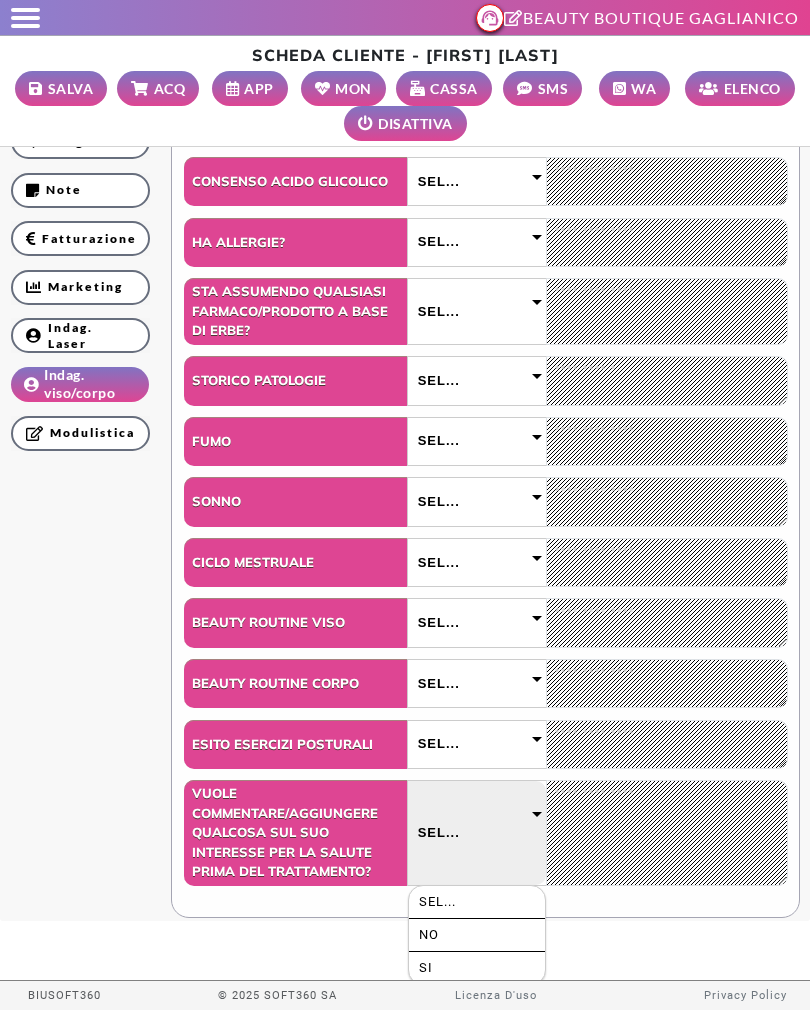click on "SI" at bounding box center [477, 968] 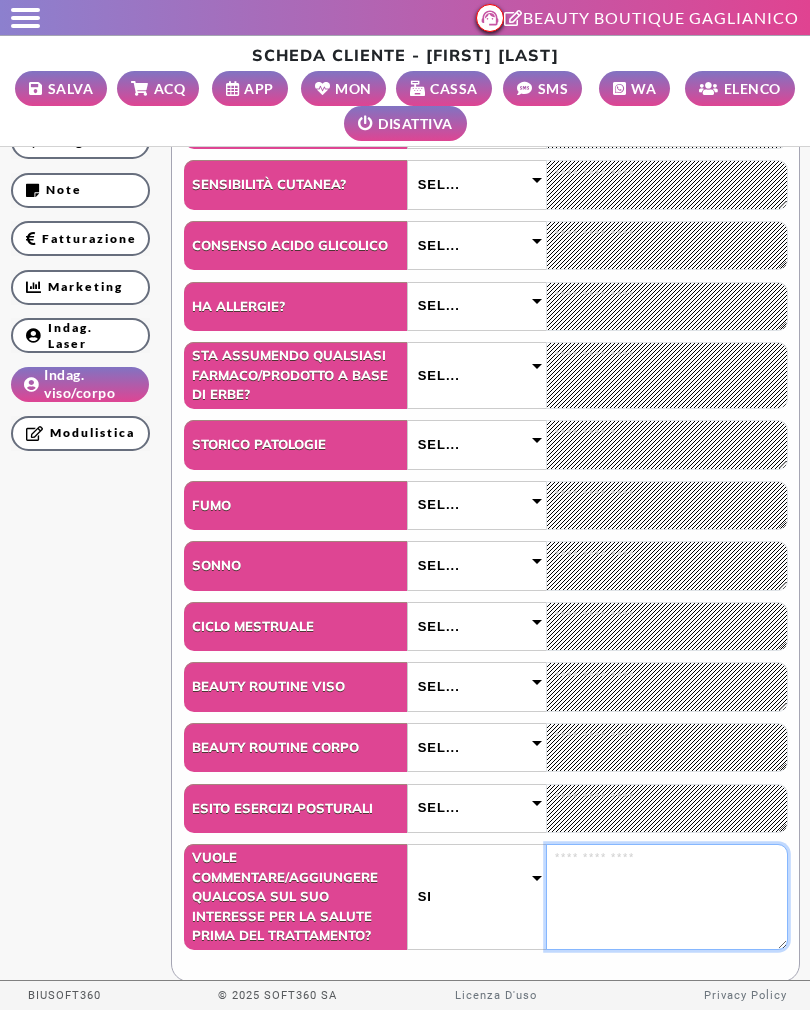 click at bounding box center [667, 897] 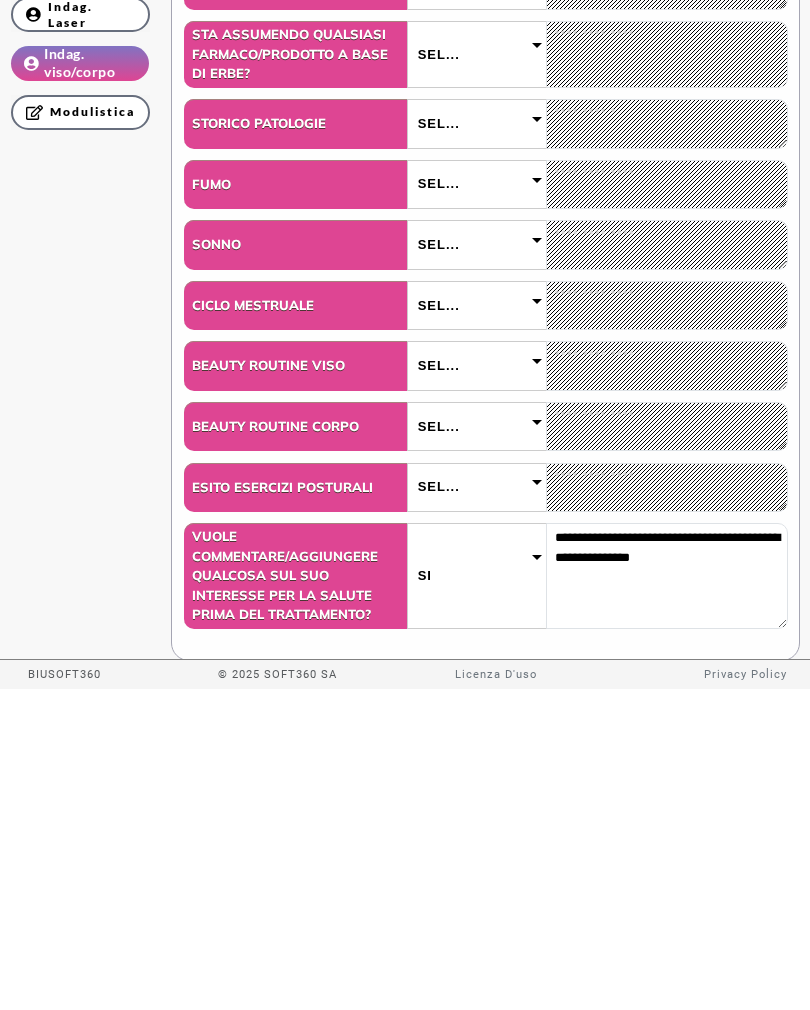 click on "**********" at bounding box center [405, 241] 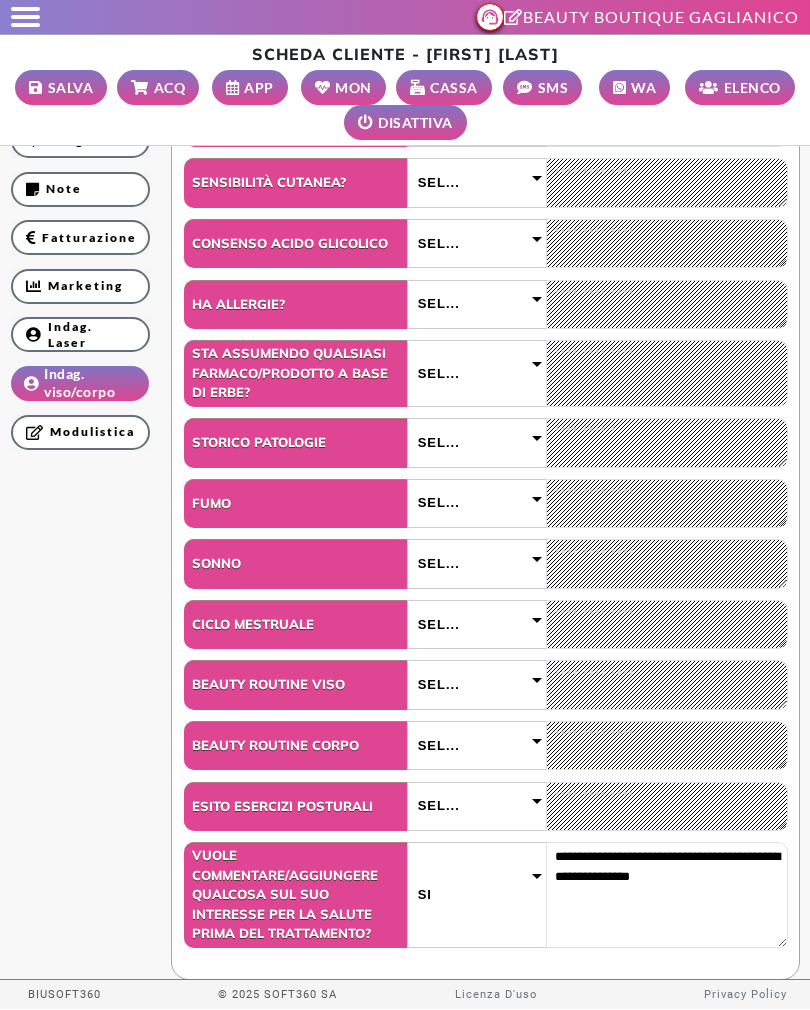 scroll, scrollTop: 648, scrollLeft: 0, axis: vertical 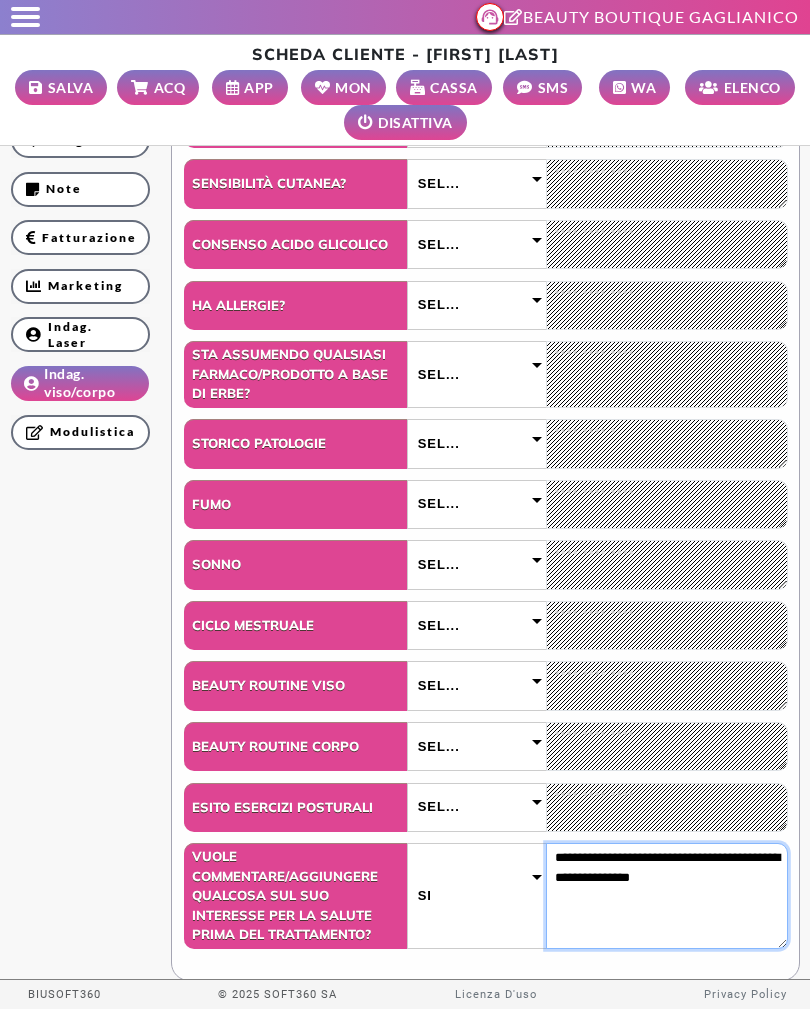 click on "**********" at bounding box center (667, 896) 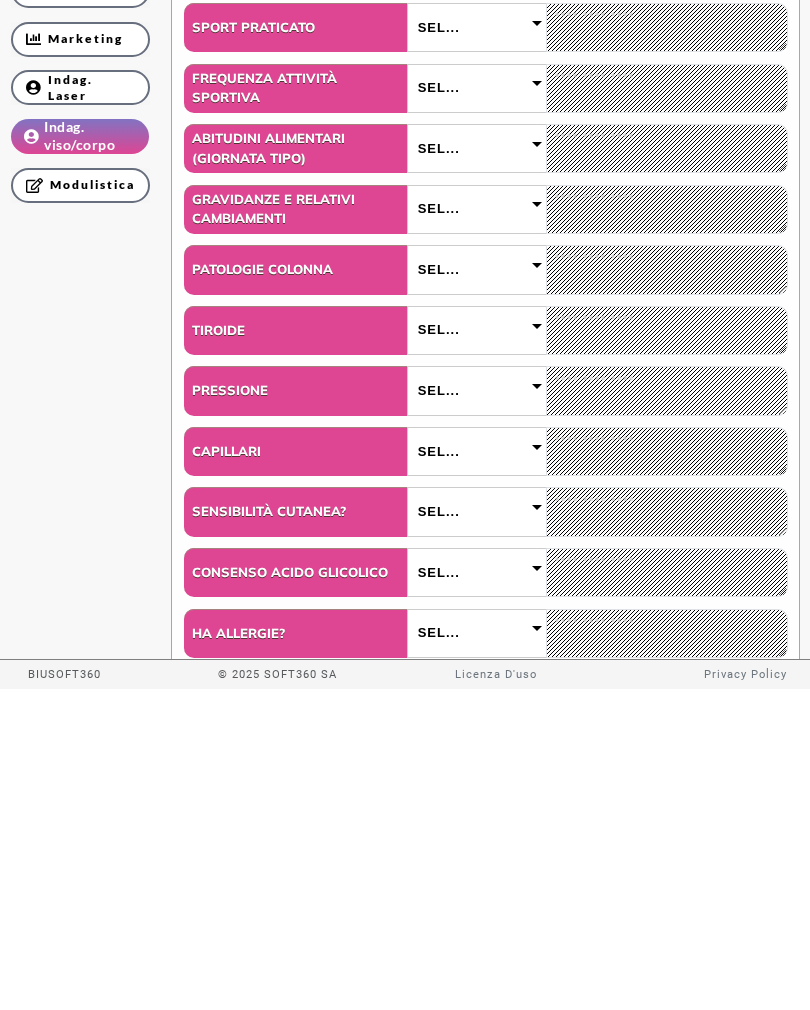 scroll, scrollTop: 0, scrollLeft: 0, axis: both 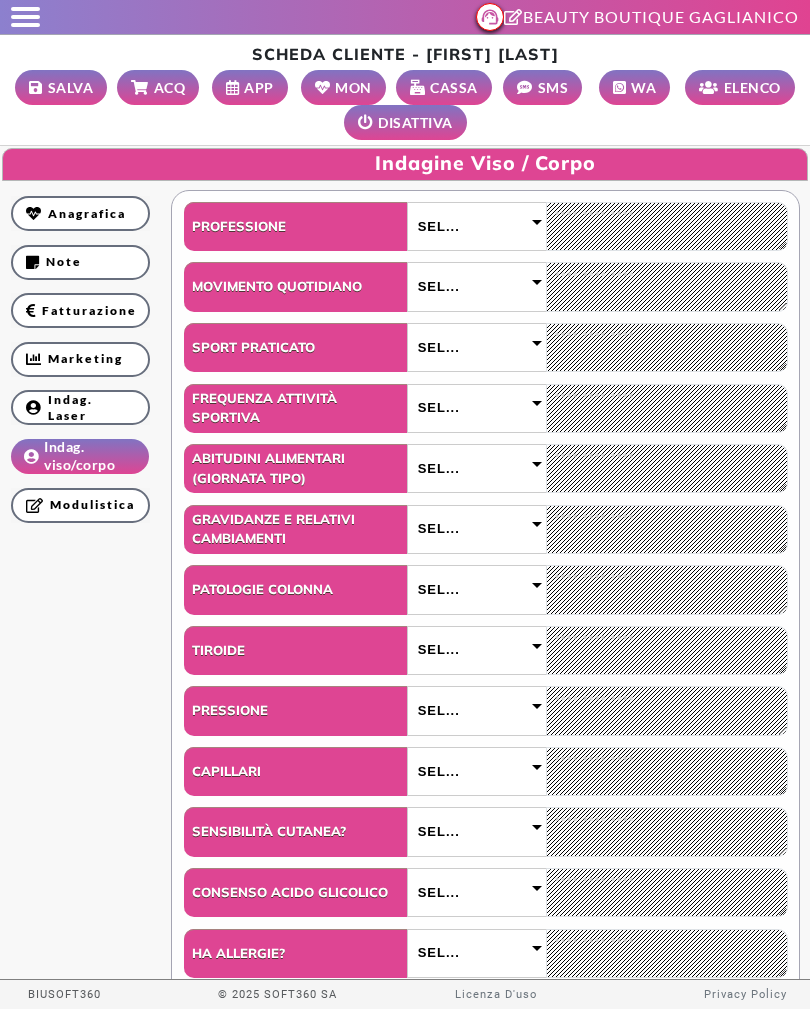 click on "Sel..." at bounding box center [477, 226] 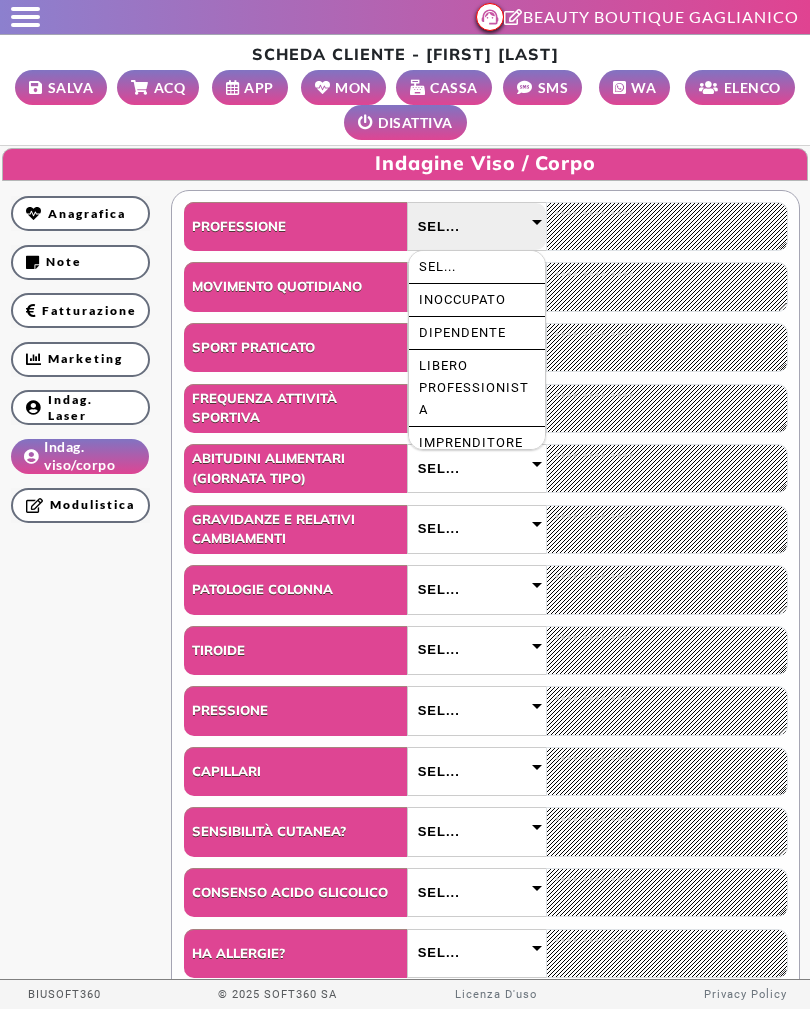 click on "Dipendente" at bounding box center [477, 333] 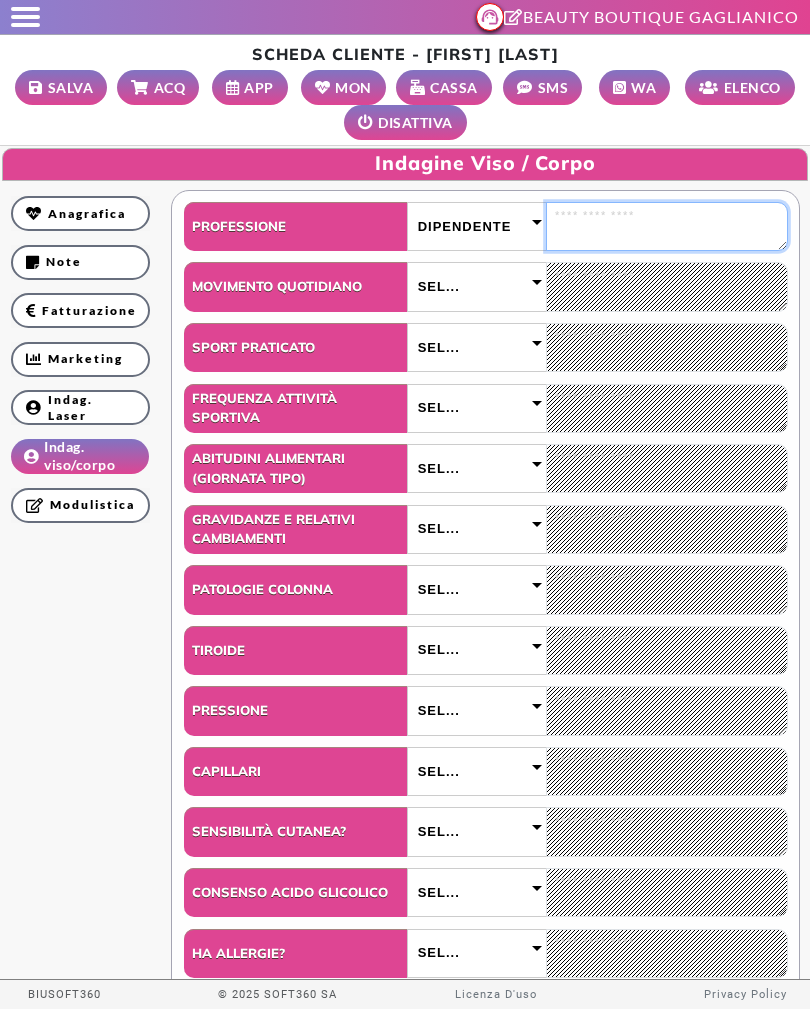 click at bounding box center [667, 226] 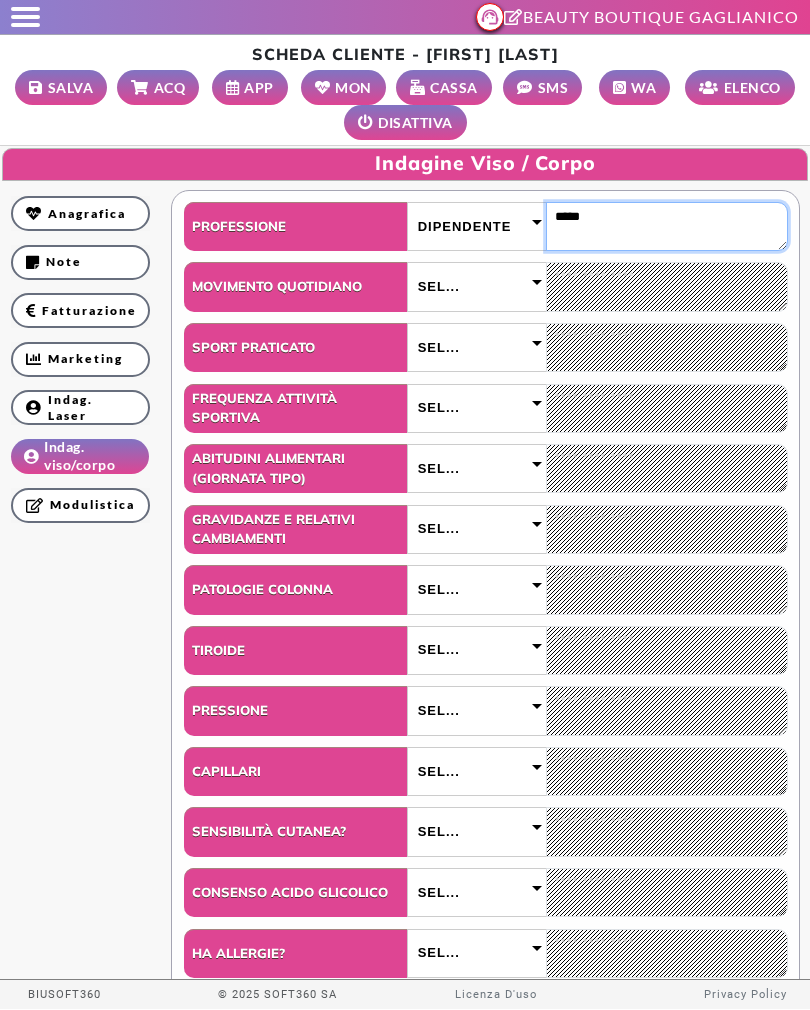 type on "*****" 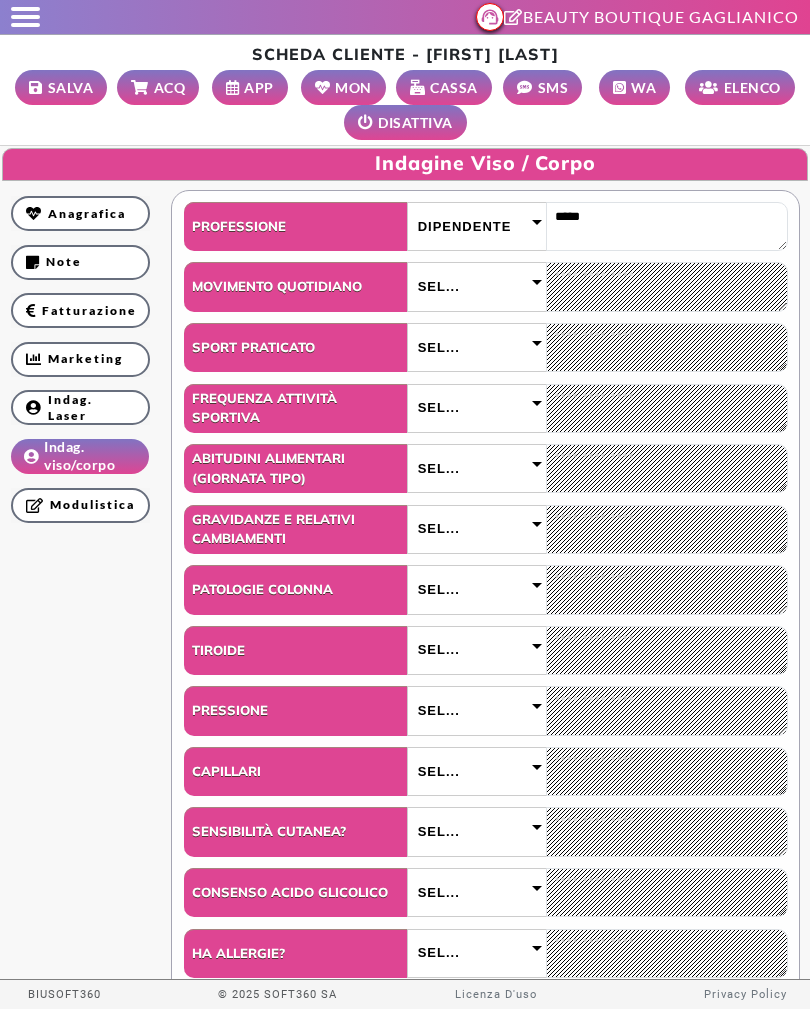 click on "Sel..." at bounding box center (477, 286) 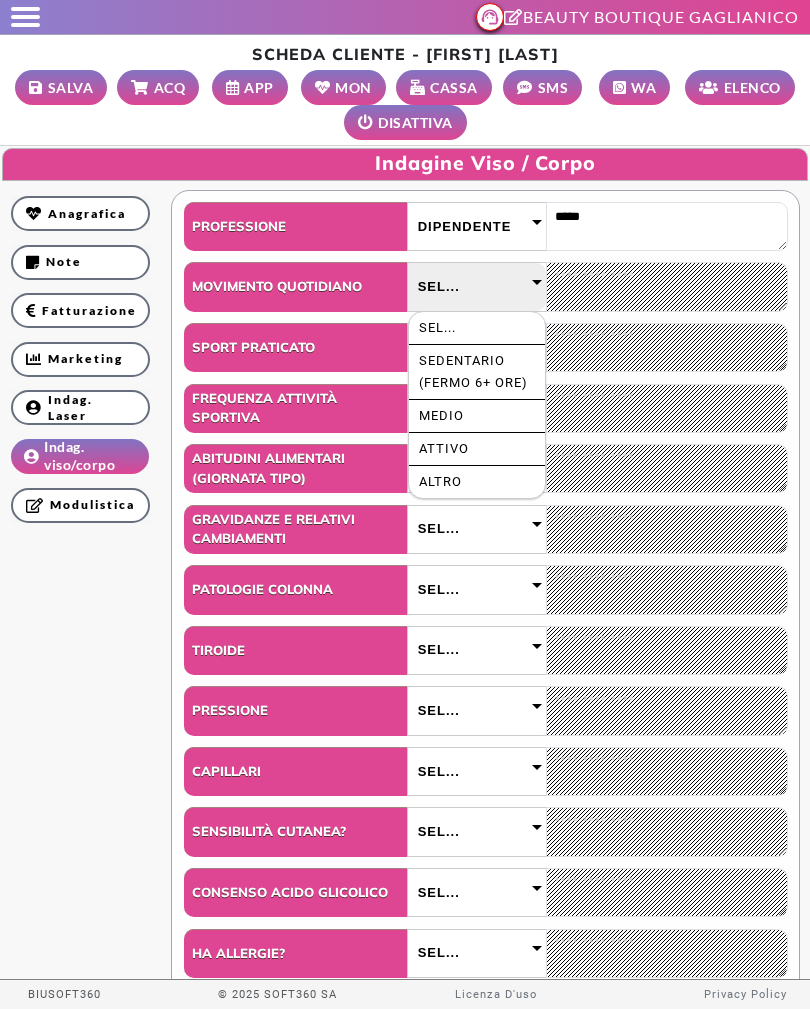 click on "Sedentario (fermo 6+ ore)" at bounding box center (477, 372) 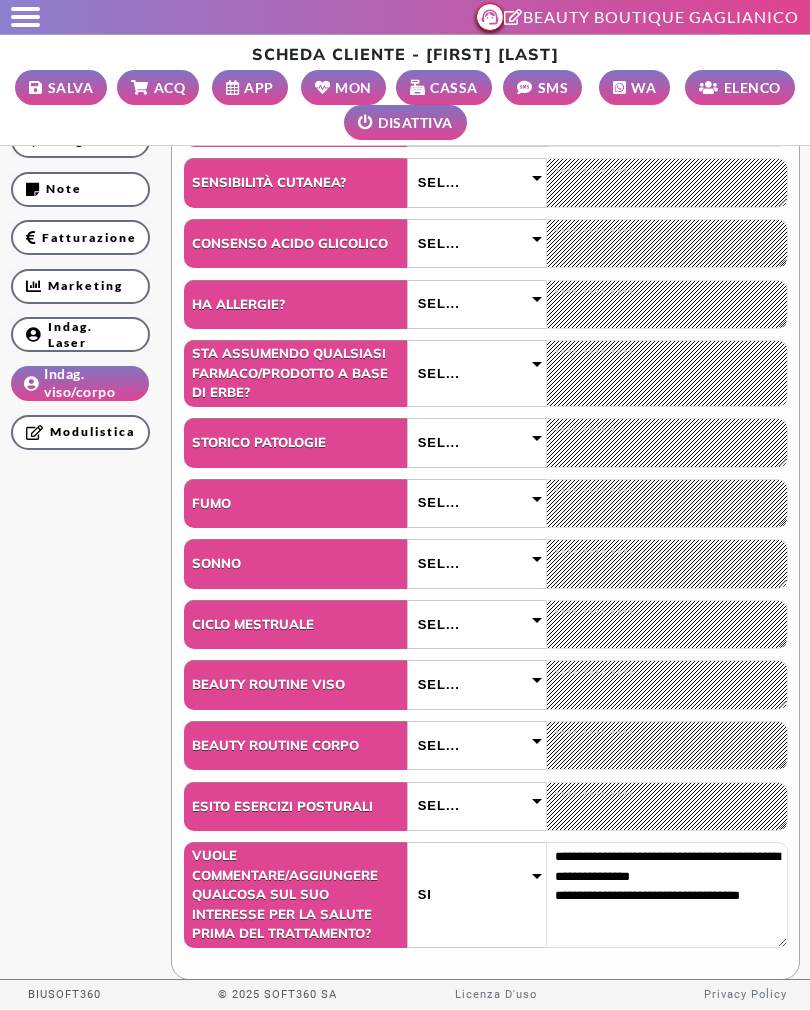 scroll, scrollTop: 648, scrollLeft: 0, axis: vertical 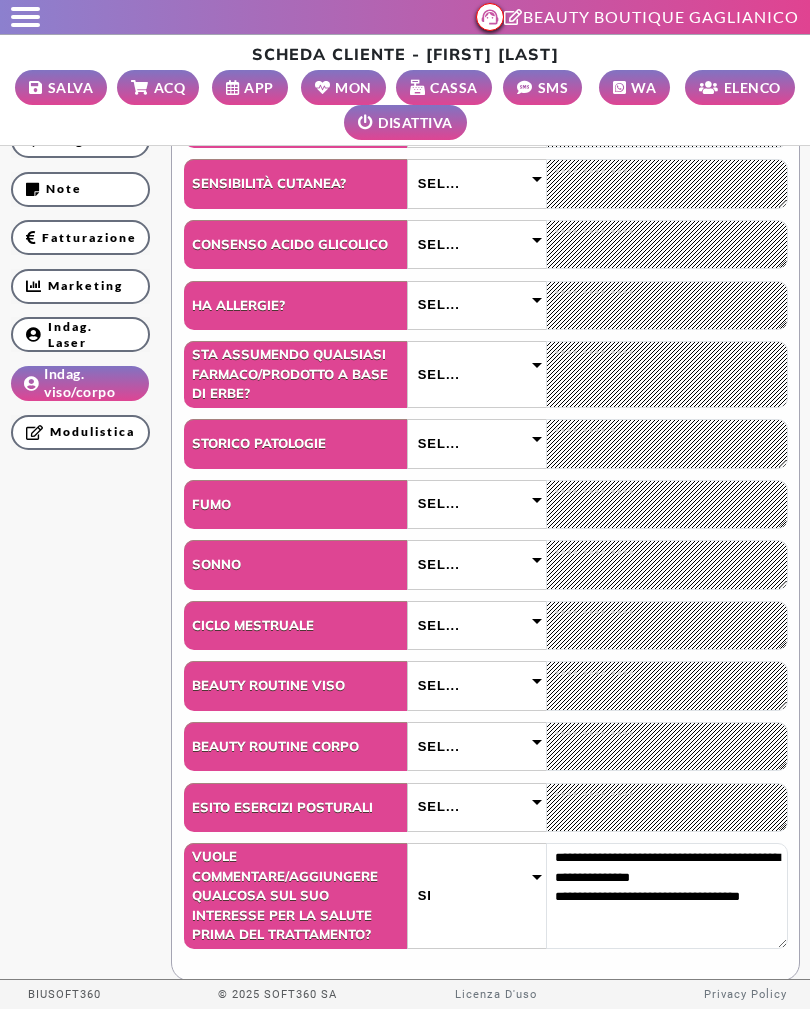 click on "Sel..." at bounding box center [477, 504] 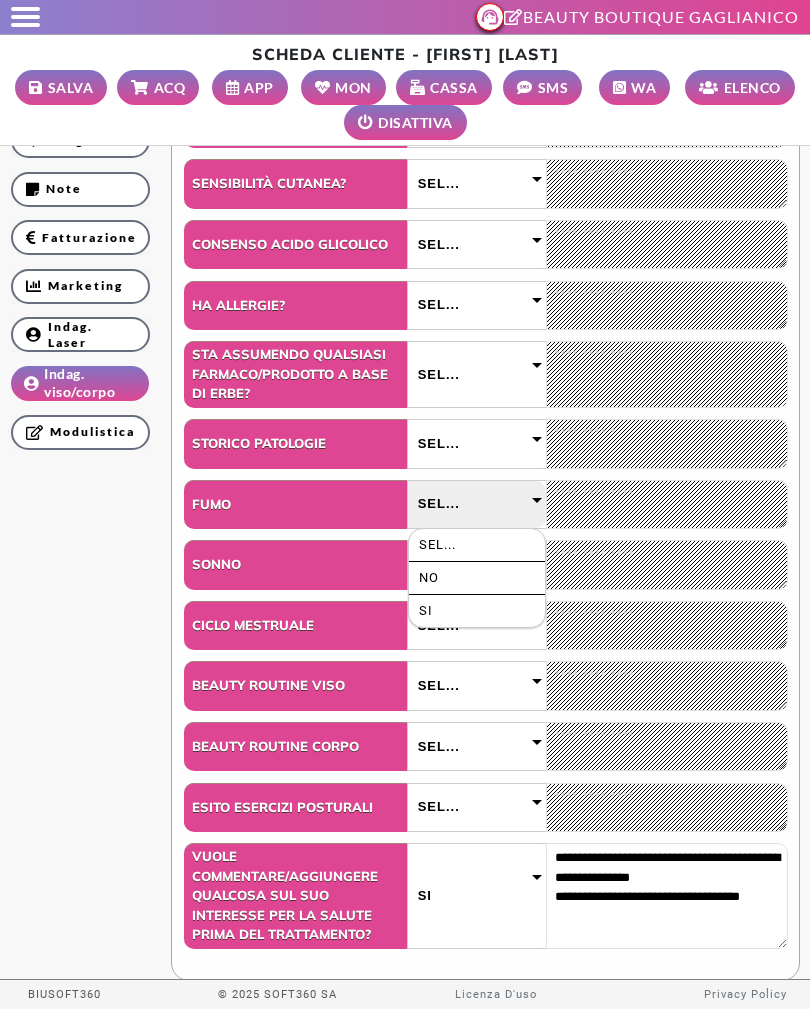 click on "SI" at bounding box center (477, 611) 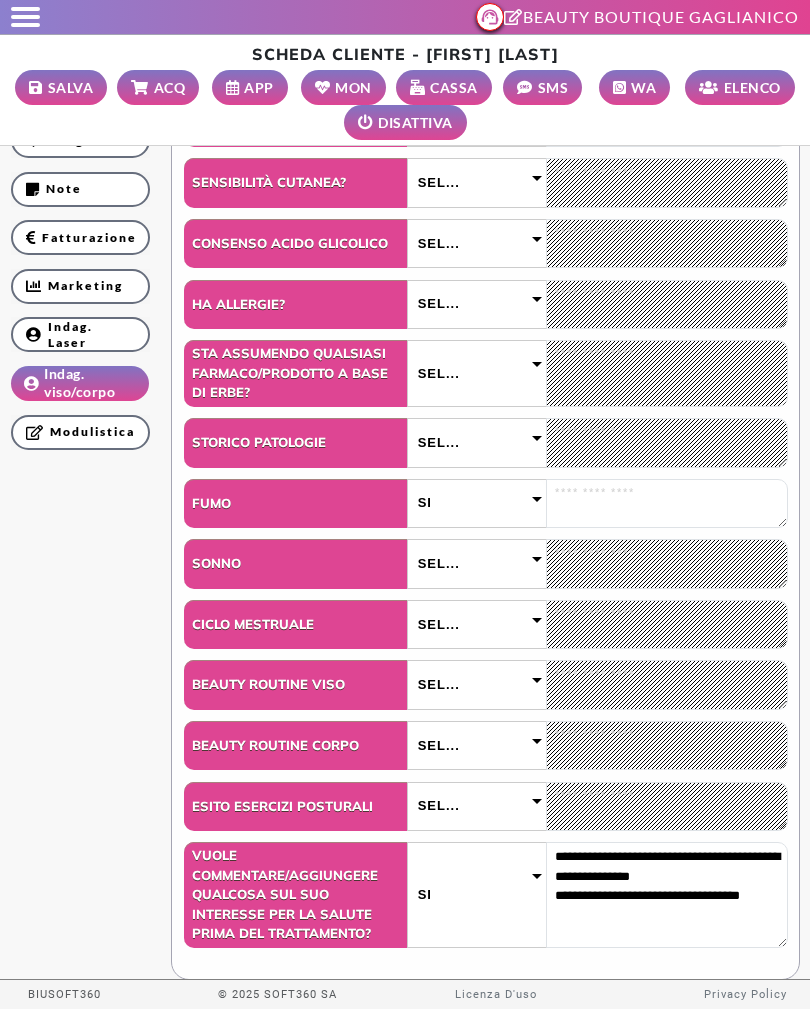 scroll, scrollTop: 648, scrollLeft: 0, axis: vertical 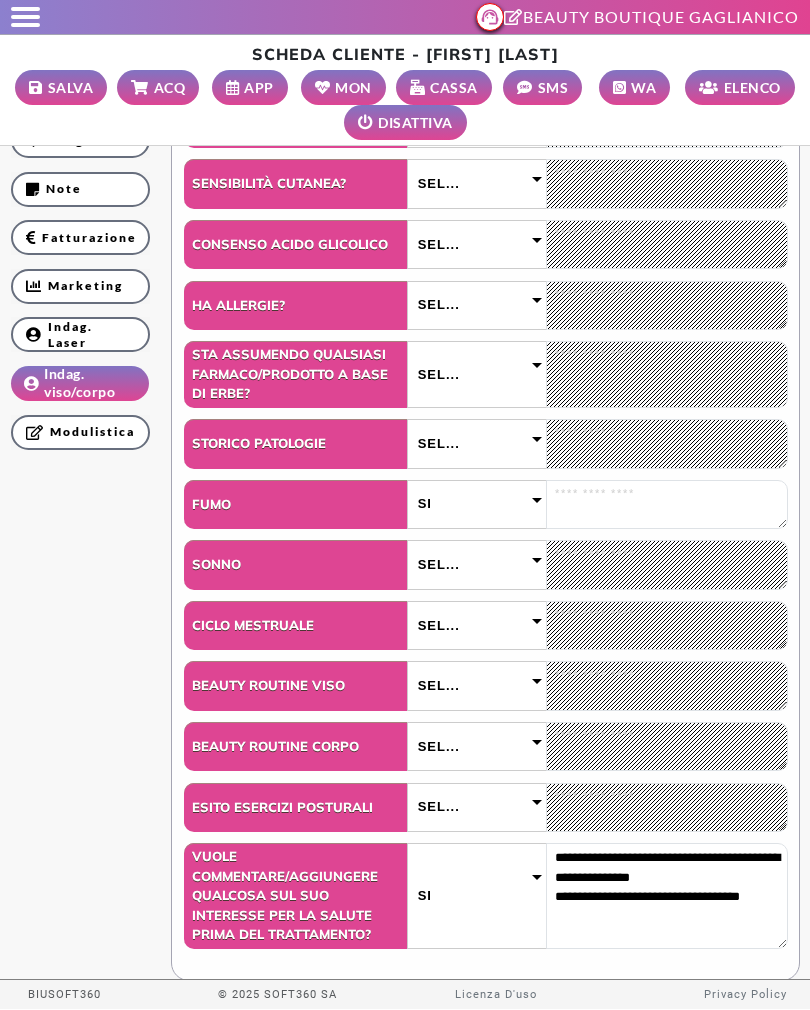 click on "Sel..." at bounding box center (477, 746) 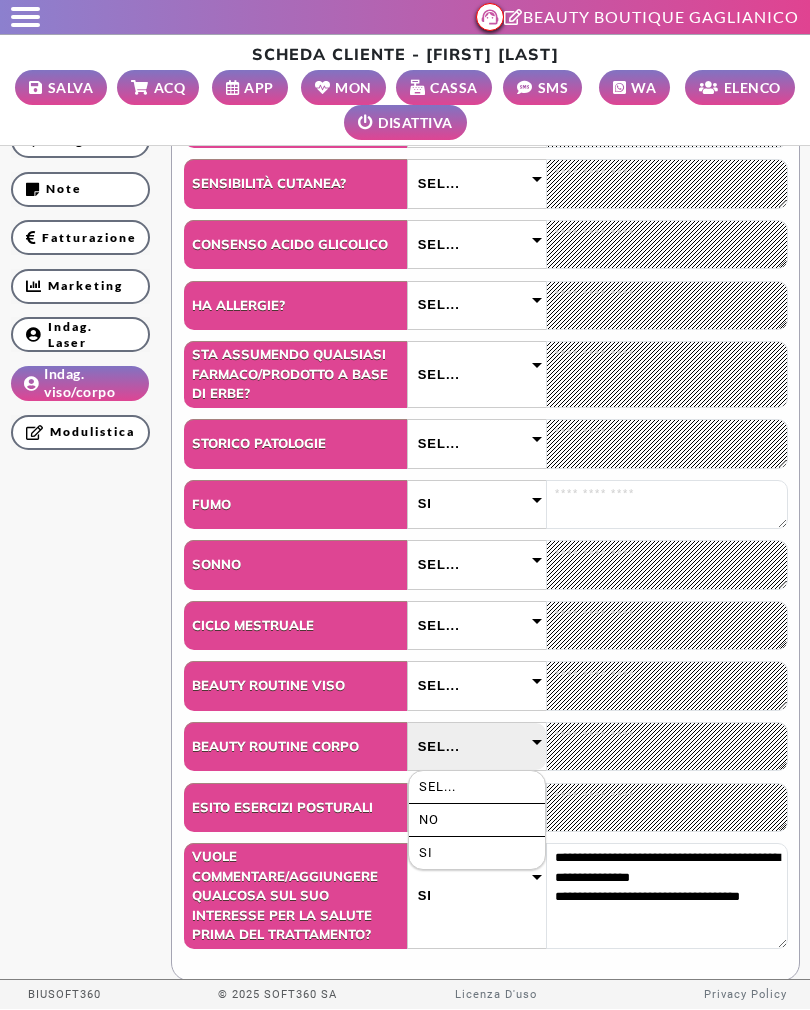 click on "SI" at bounding box center (477, 853) 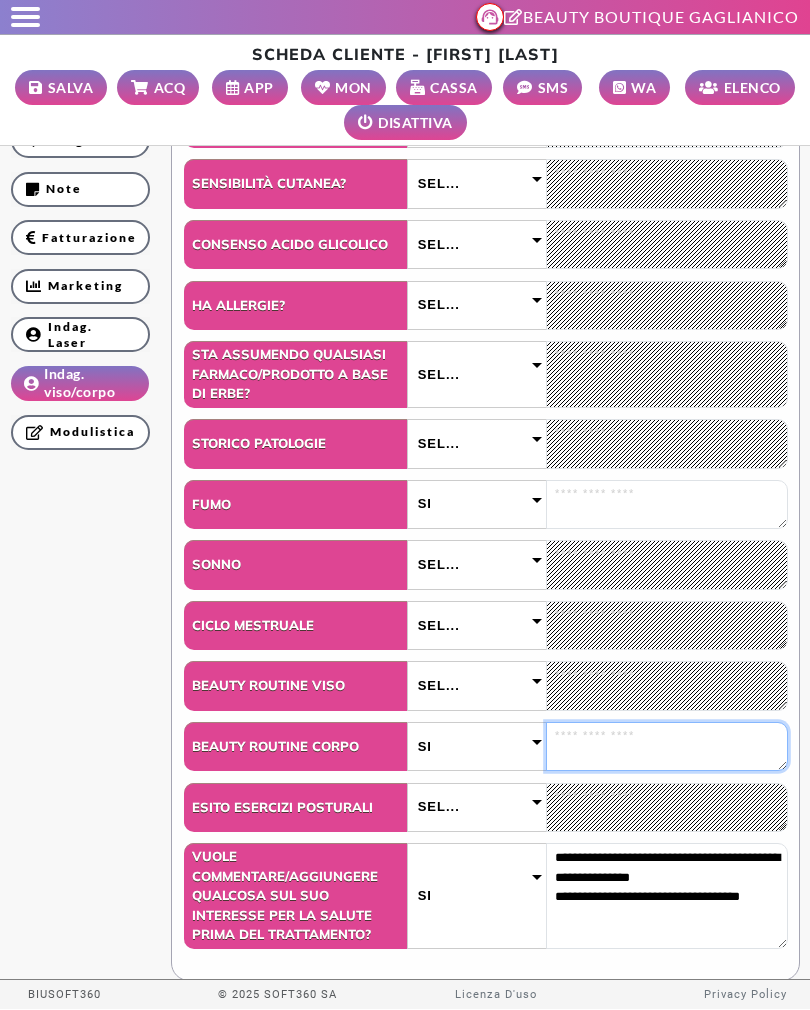 click at bounding box center [667, 746] 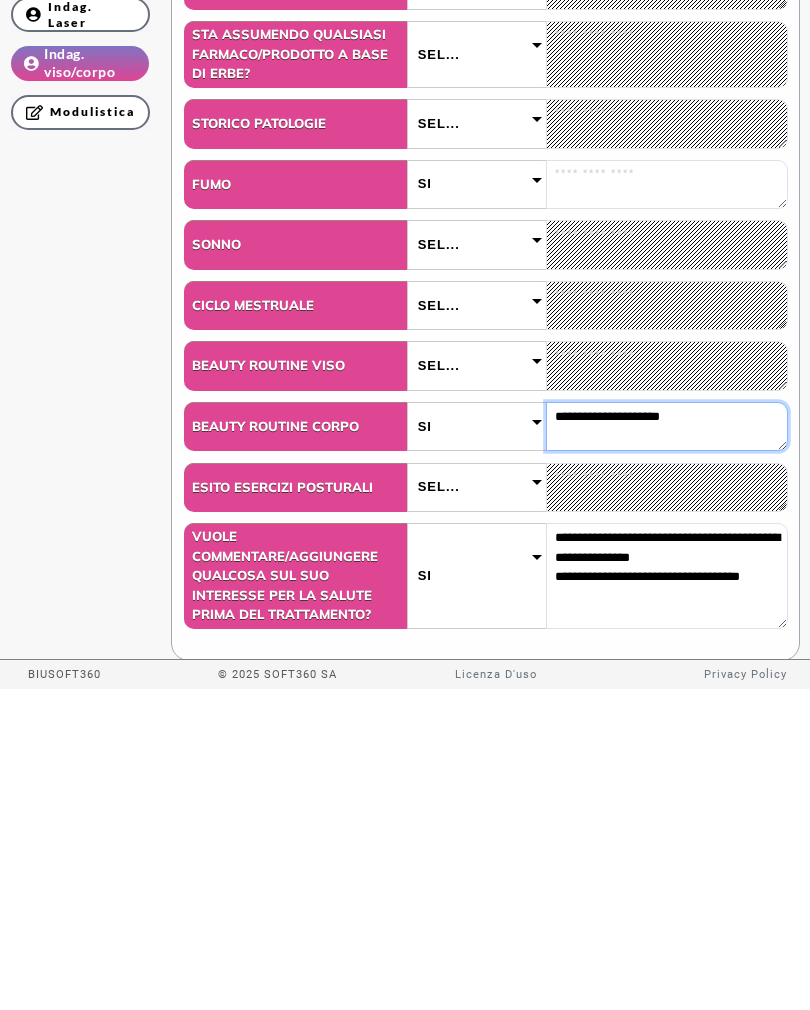 click on "**********" at bounding box center [667, 746] 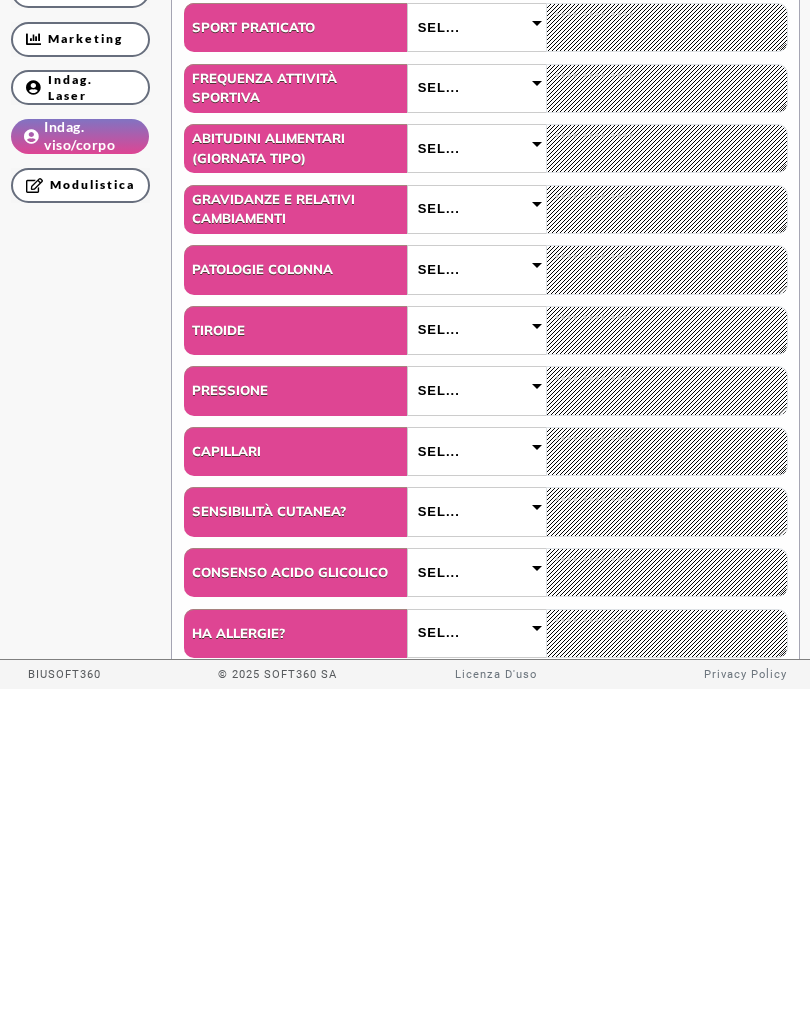 scroll, scrollTop: 0, scrollLeft: 0, axis: both 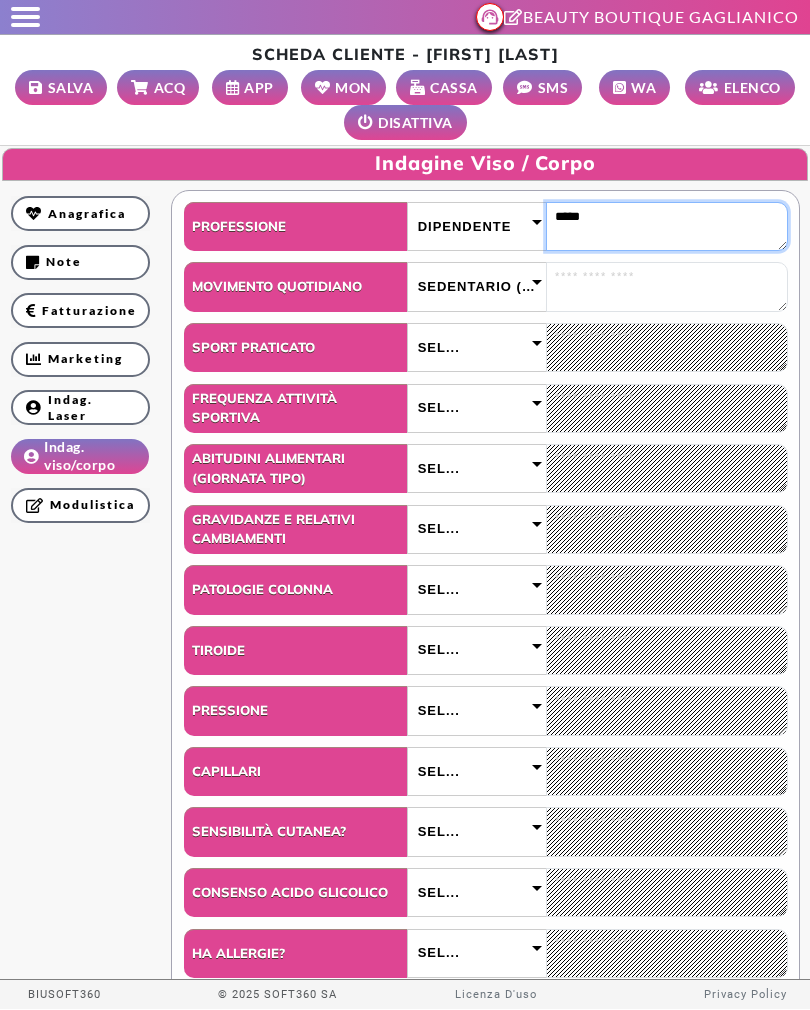 click on "*****" at bounding box center (667, 226) 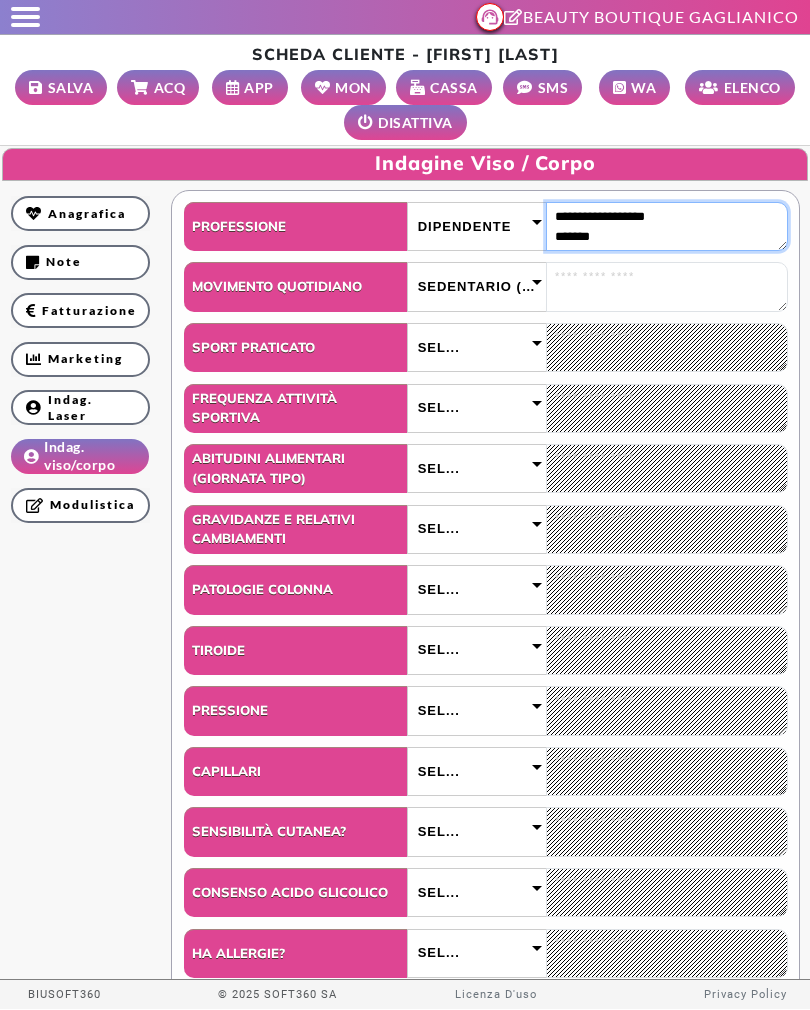 type on "**********" 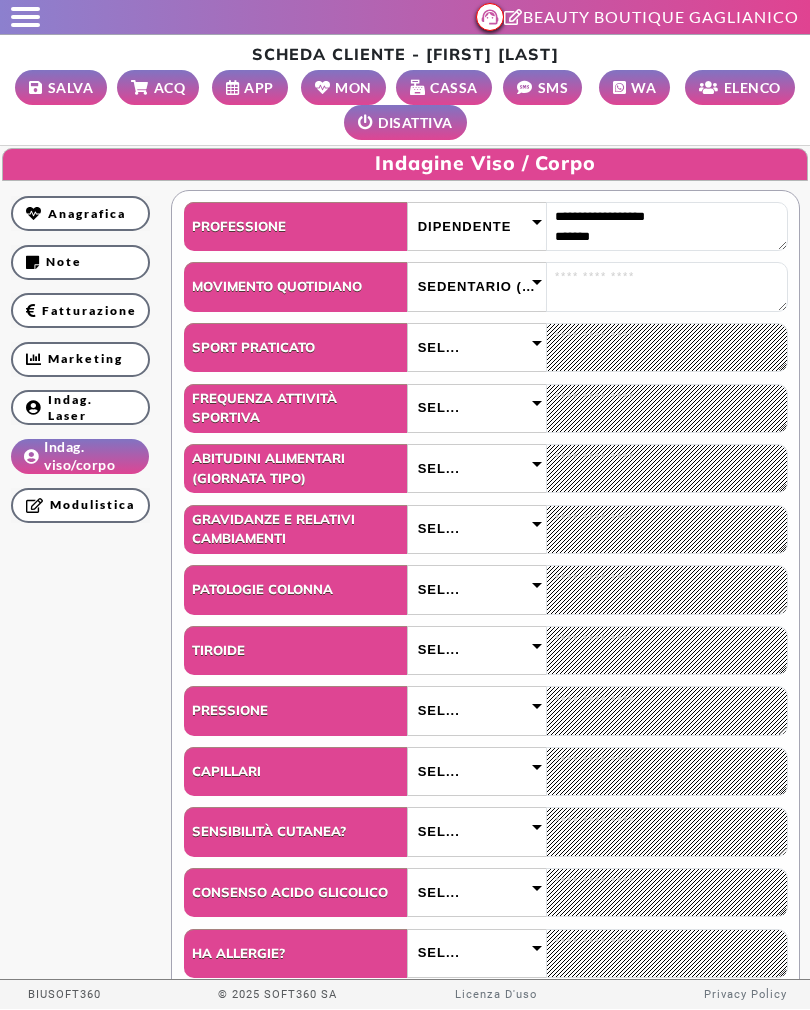 click on "Anagrafica
Note
Fatturazione
Marketing
Indag.  Acconciature
Indag.  Epilfree
Indag.  Clarity
Indag.
Laser
Indag.
Ultrasuoni
Indag.
viso/corpo
Modulistica" at bounding box center [82, 363] 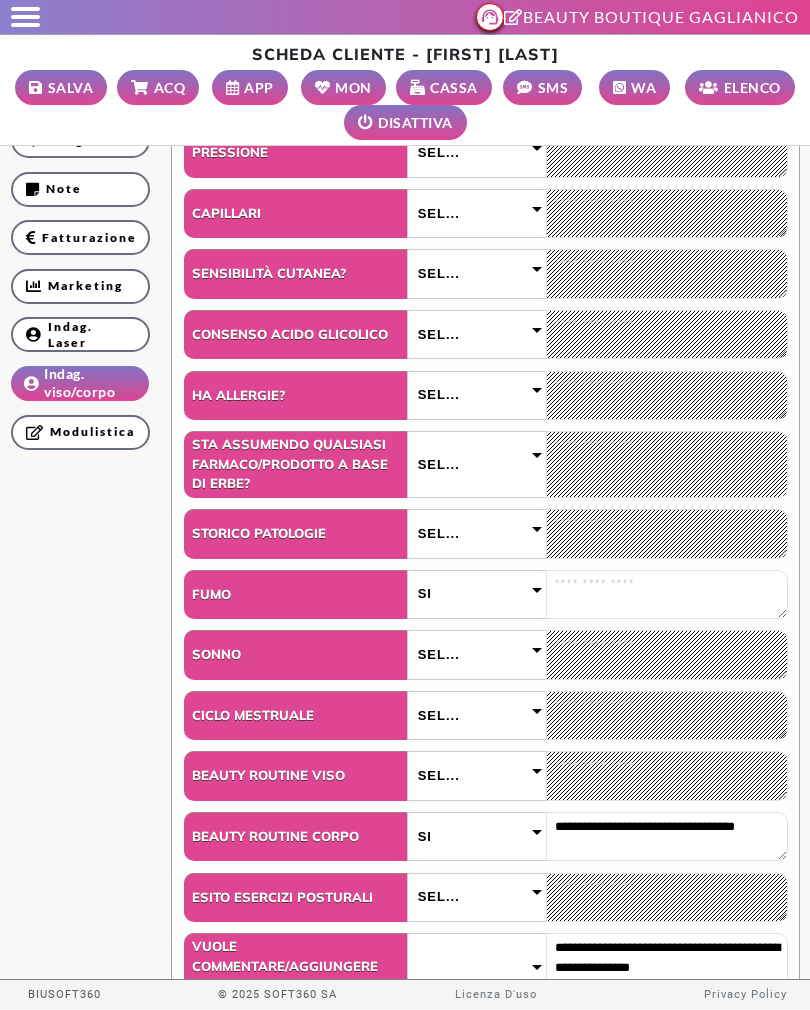 scroll, scrollTop: 561, scrollLeft: 0, axis: vertical 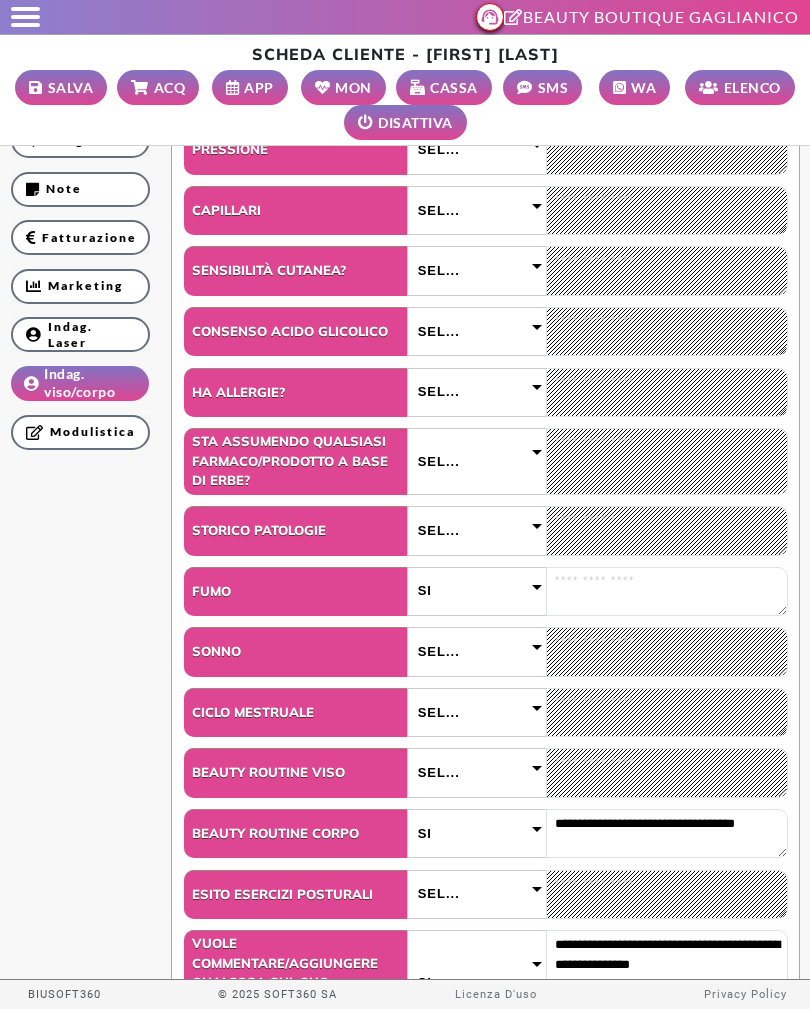 click on "Sel..." at bounding box center (477, 461) 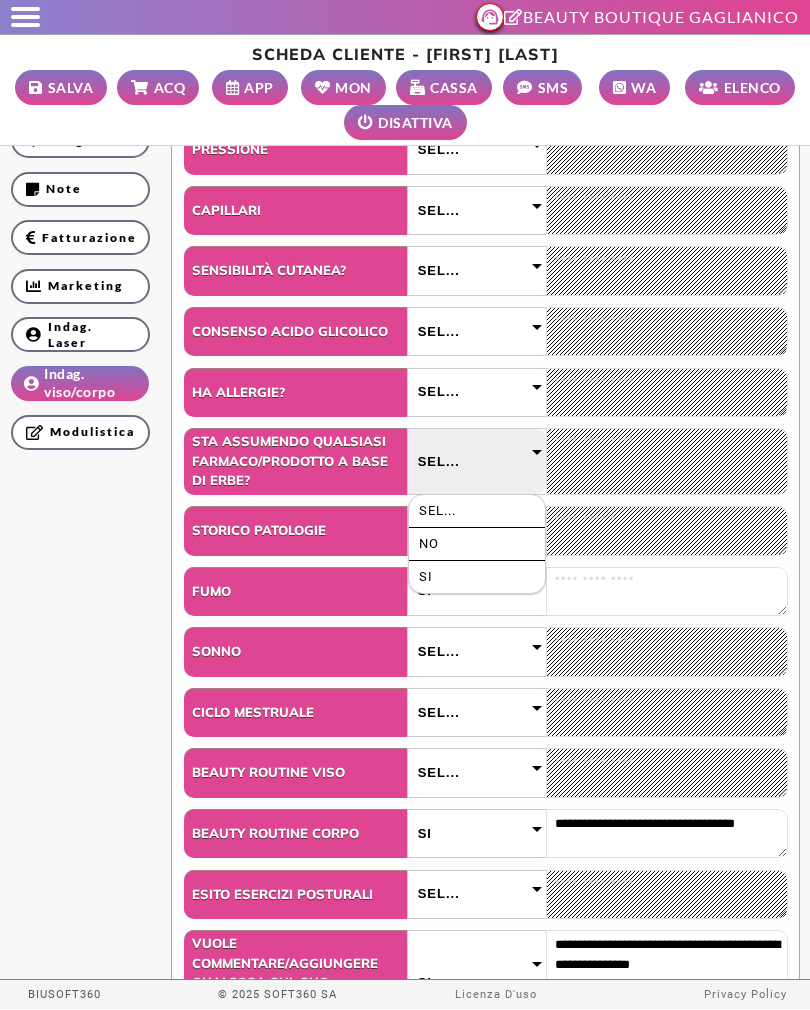 click on "SI" at bounding box center (477, 577) 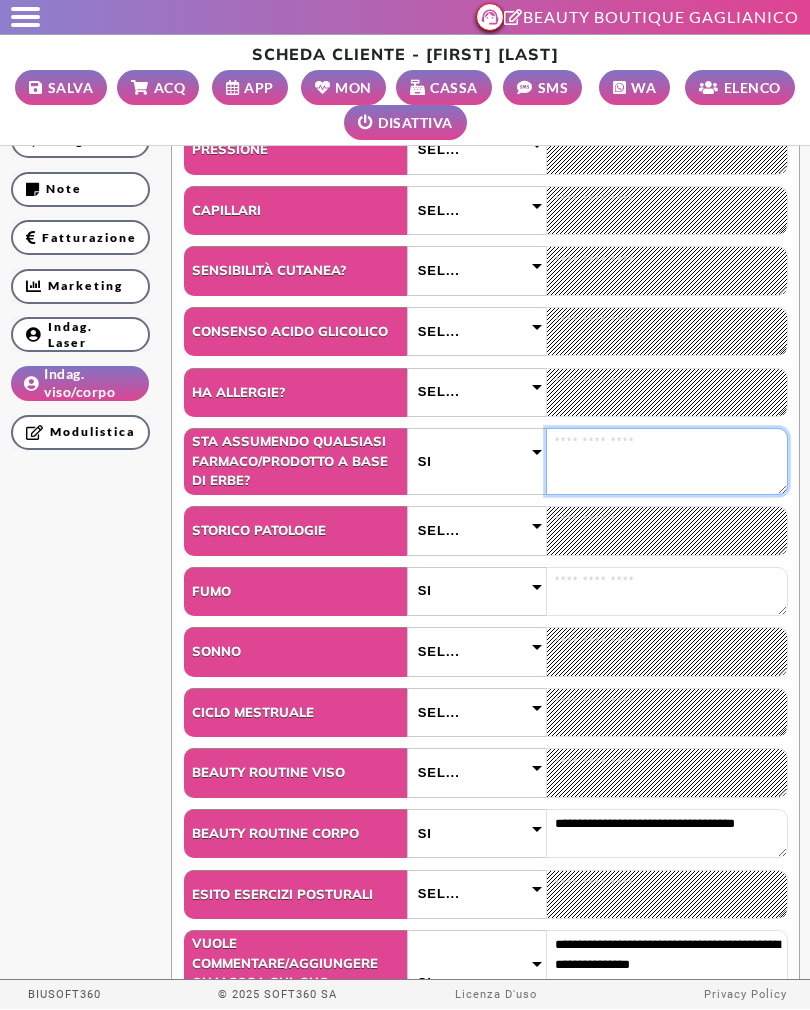 click at bounding box center [667, 461] 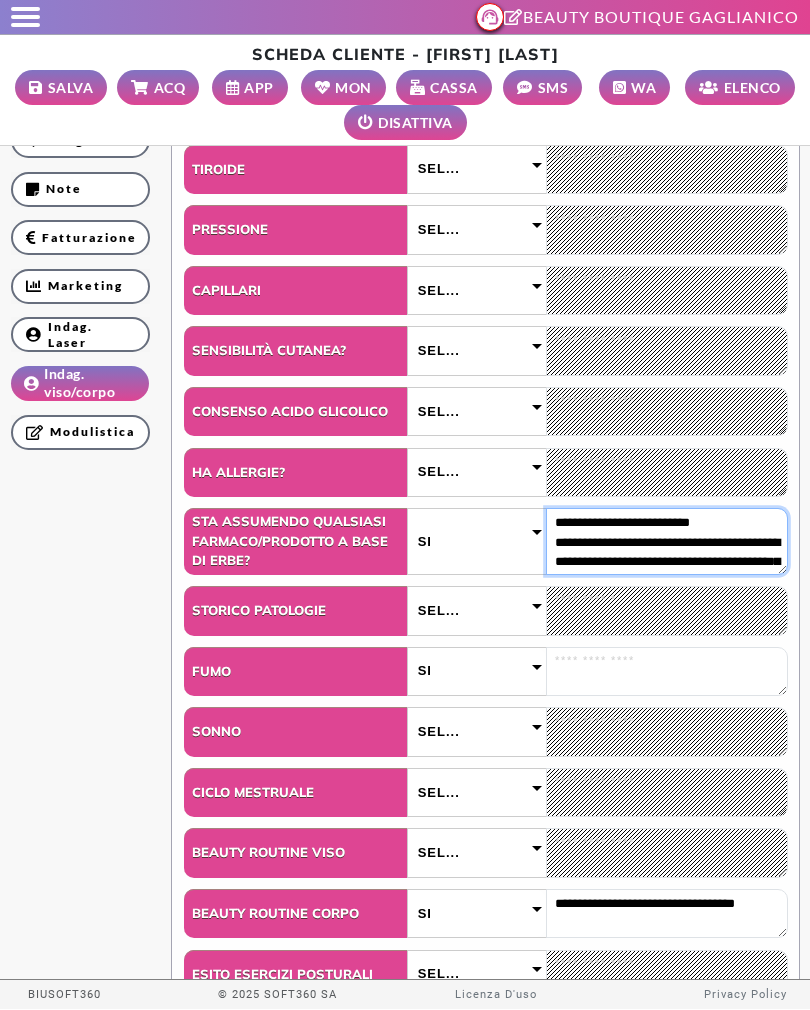 scroll, scrollTop: 482, scrollLeft: 0, axis: vertical 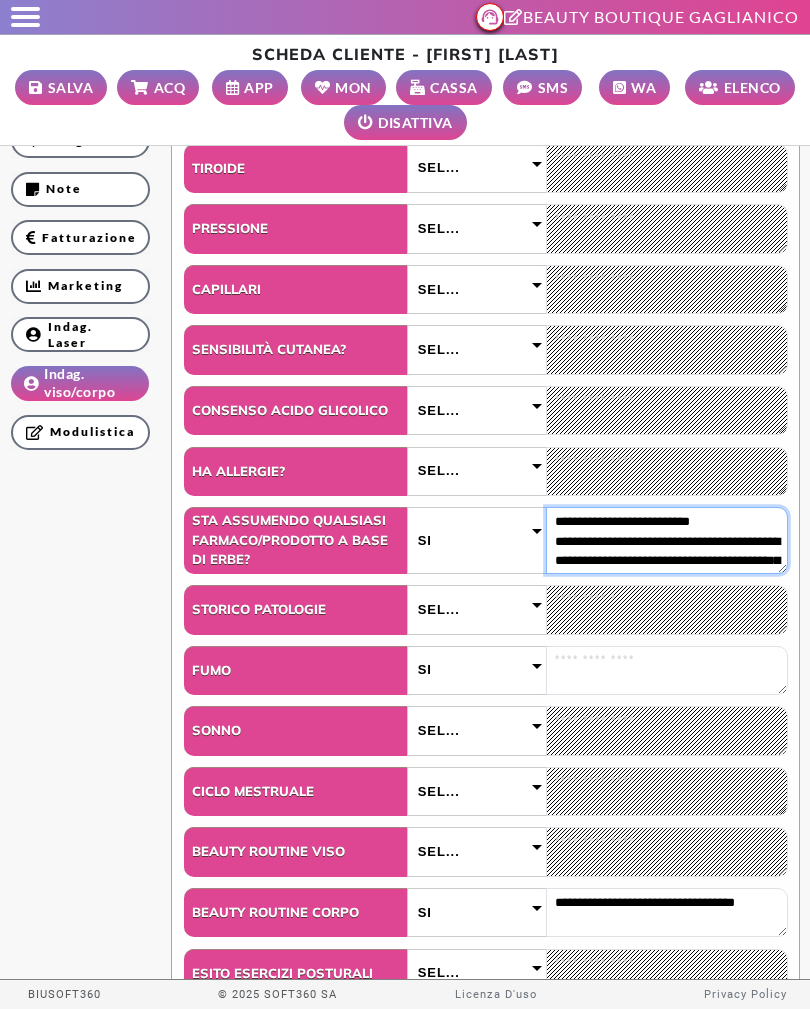 type on "**********" 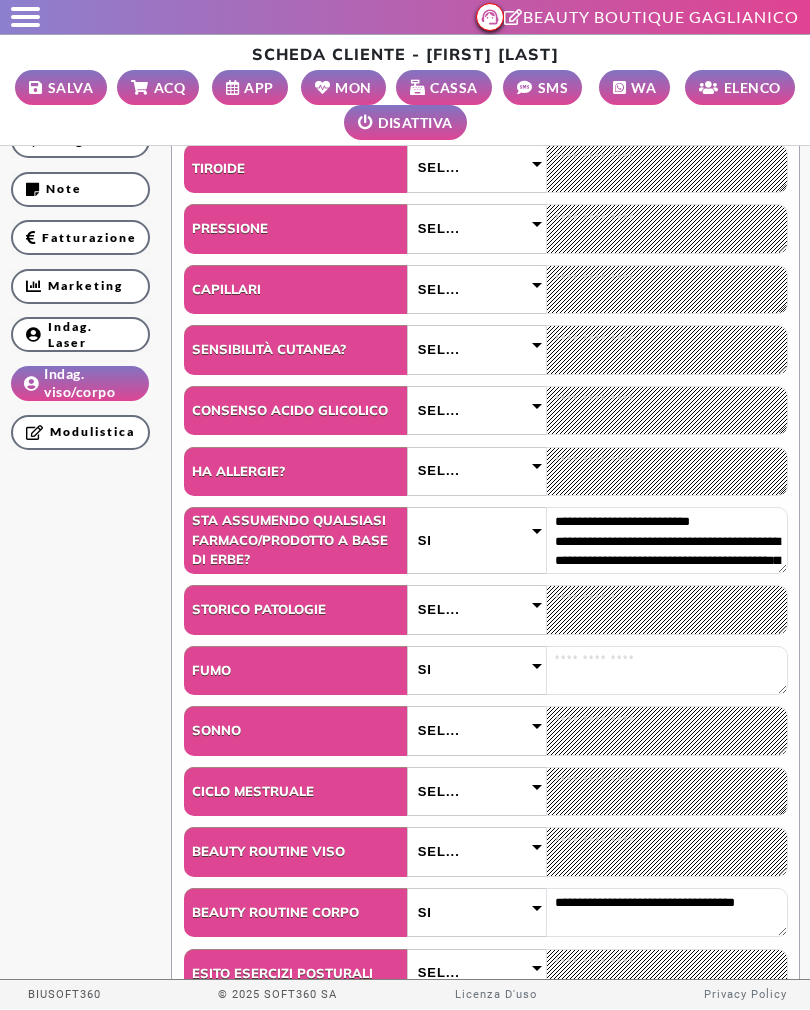 click on "Sel..." at bounding box center (477, 471) 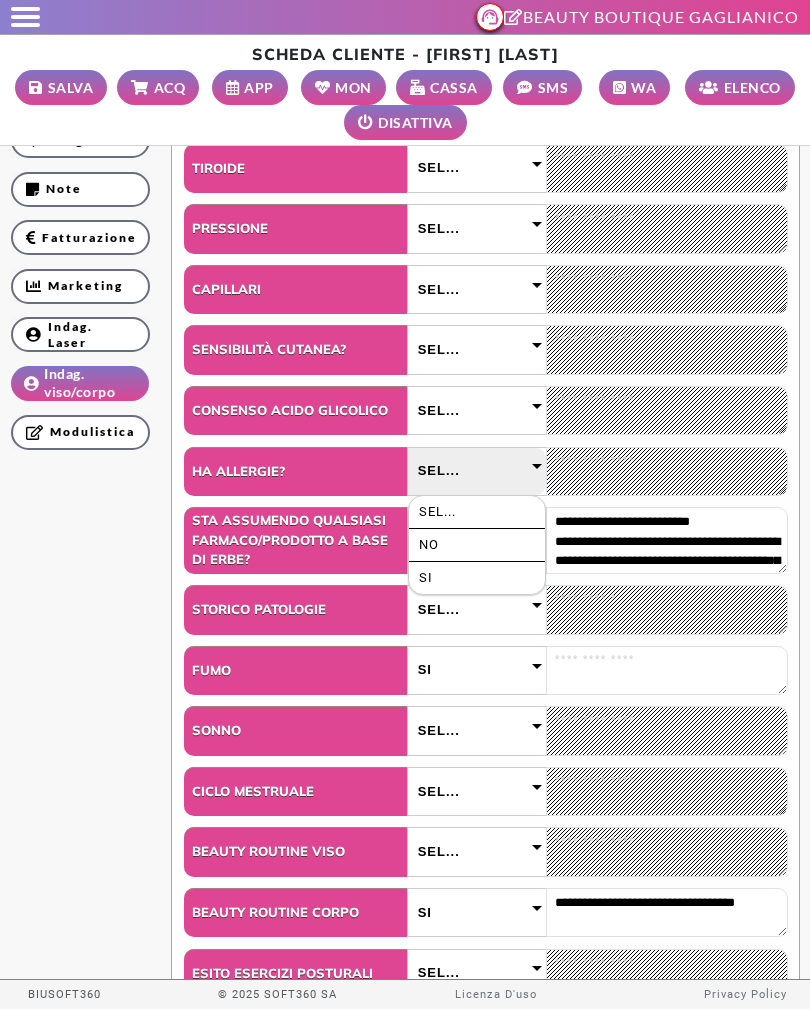 click on "SI" at bounding box center [477, 578] 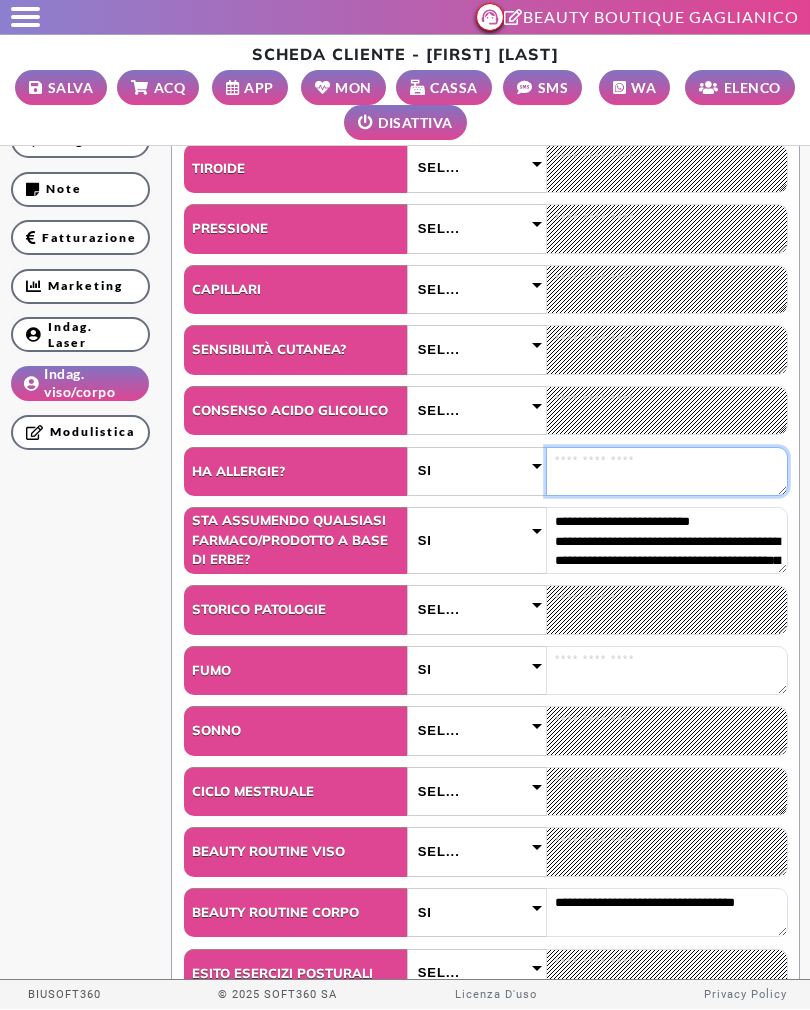 click at bounding box center (667, 471) 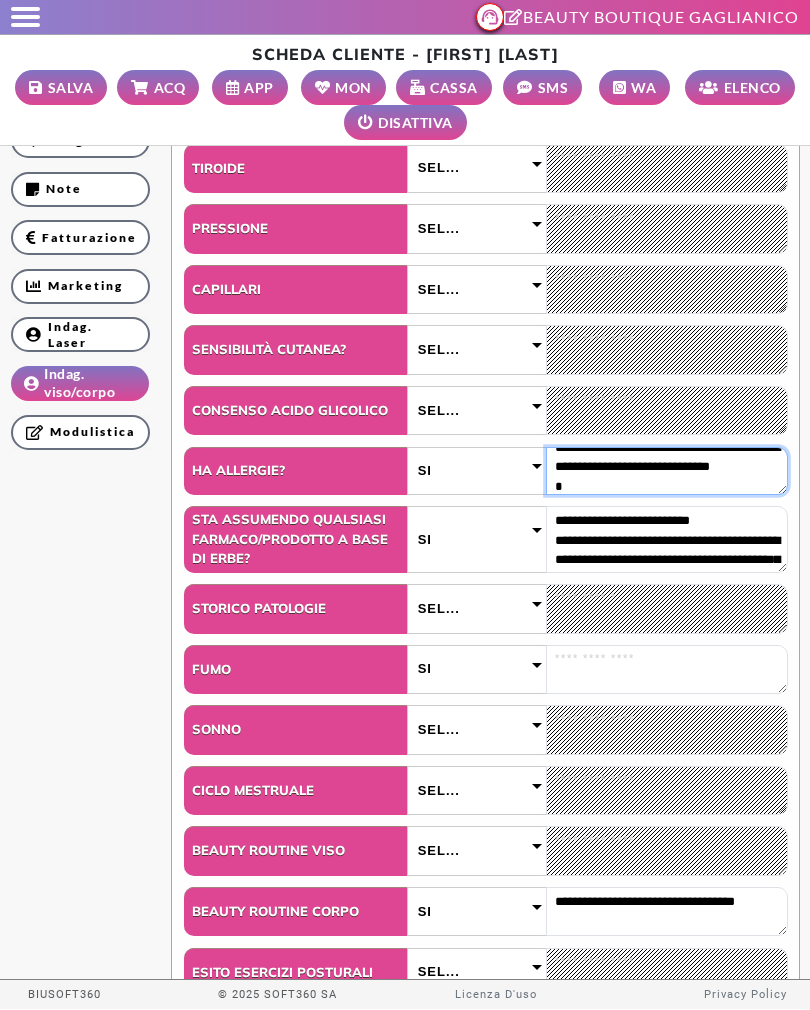 scroll, scrollTop: 14, scrollLeft: 0, axis: vertical 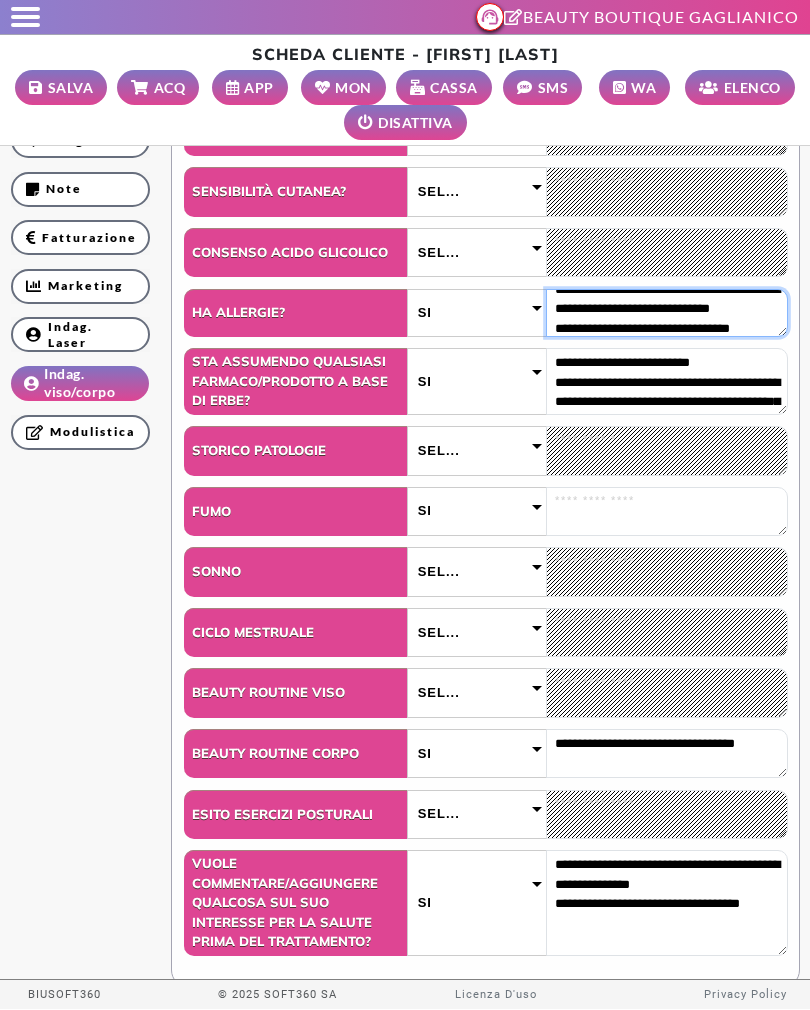 type on "**********" 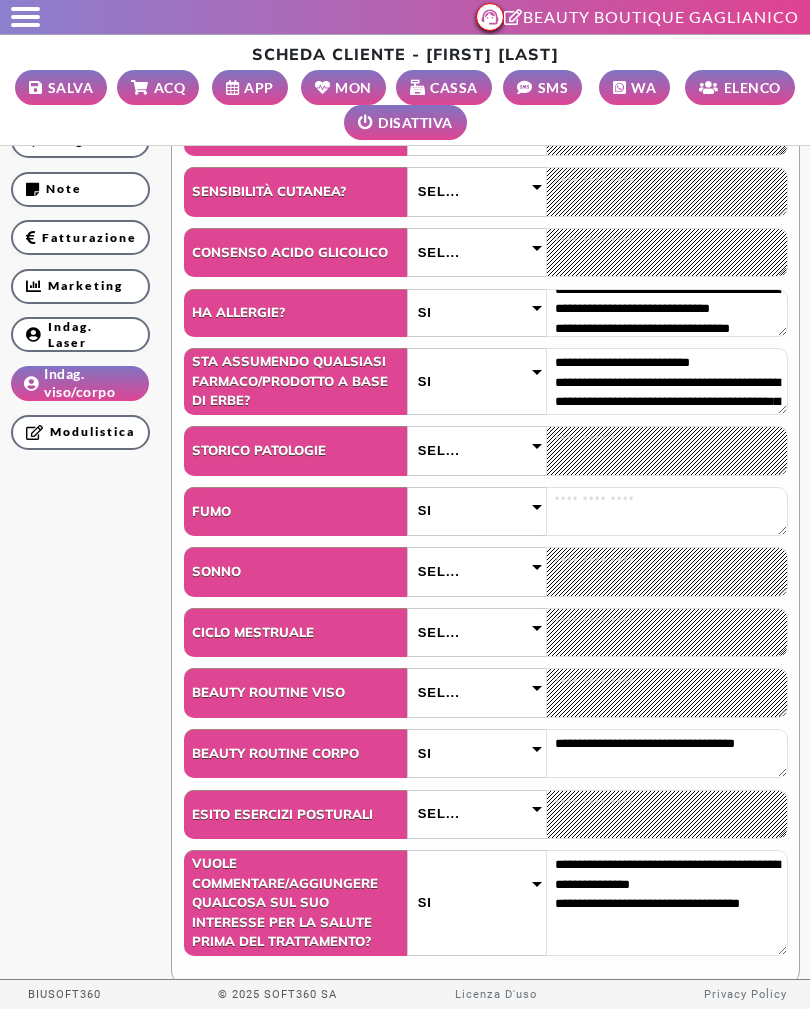 click on "SEL..." at bounding box center [477, 450] 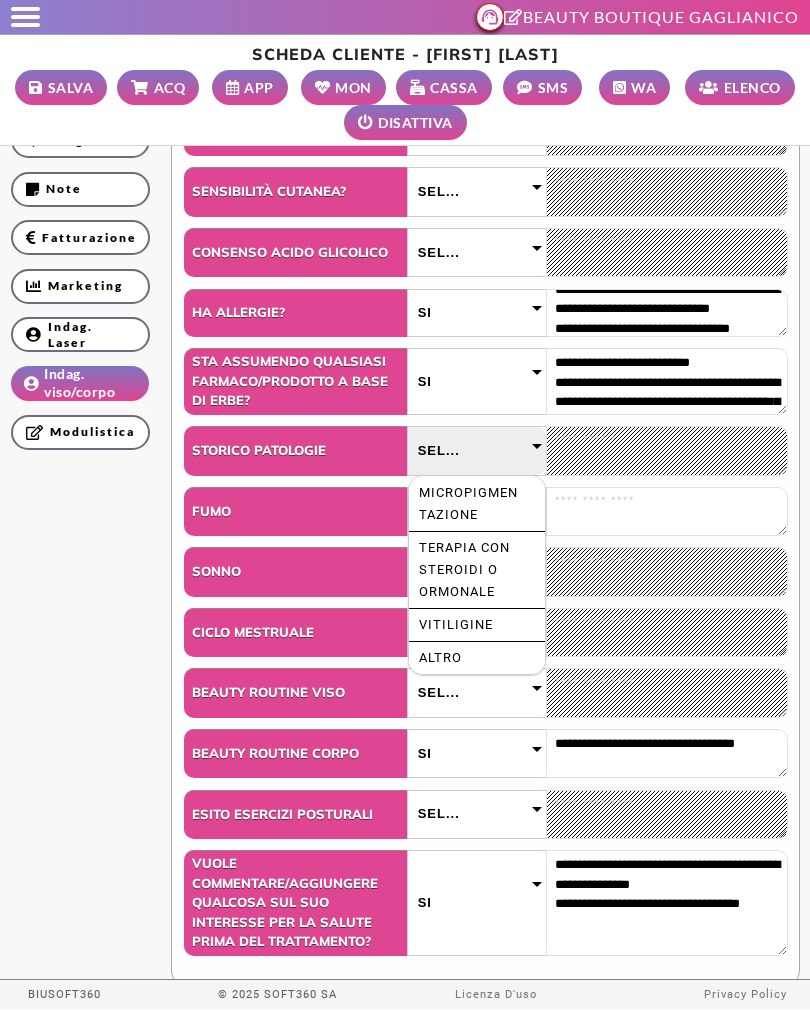 scroll, scrollTop: 1209, scrollLeft: 0, axis: vertical 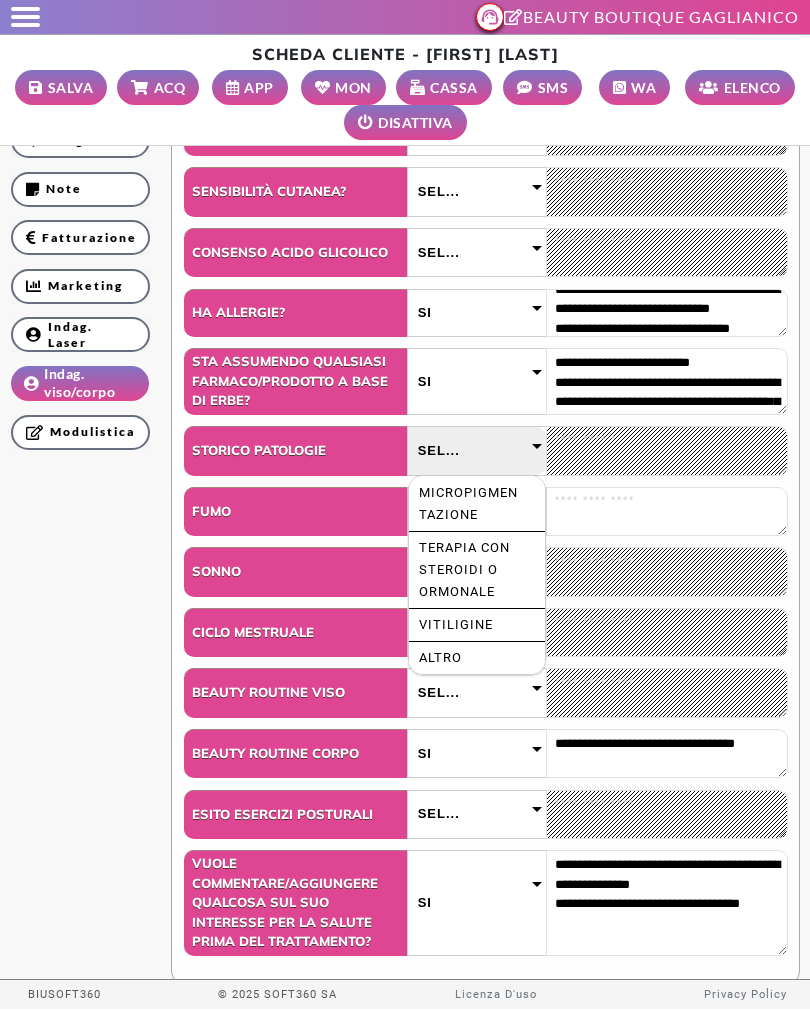 click at bounding box center (469, 657) 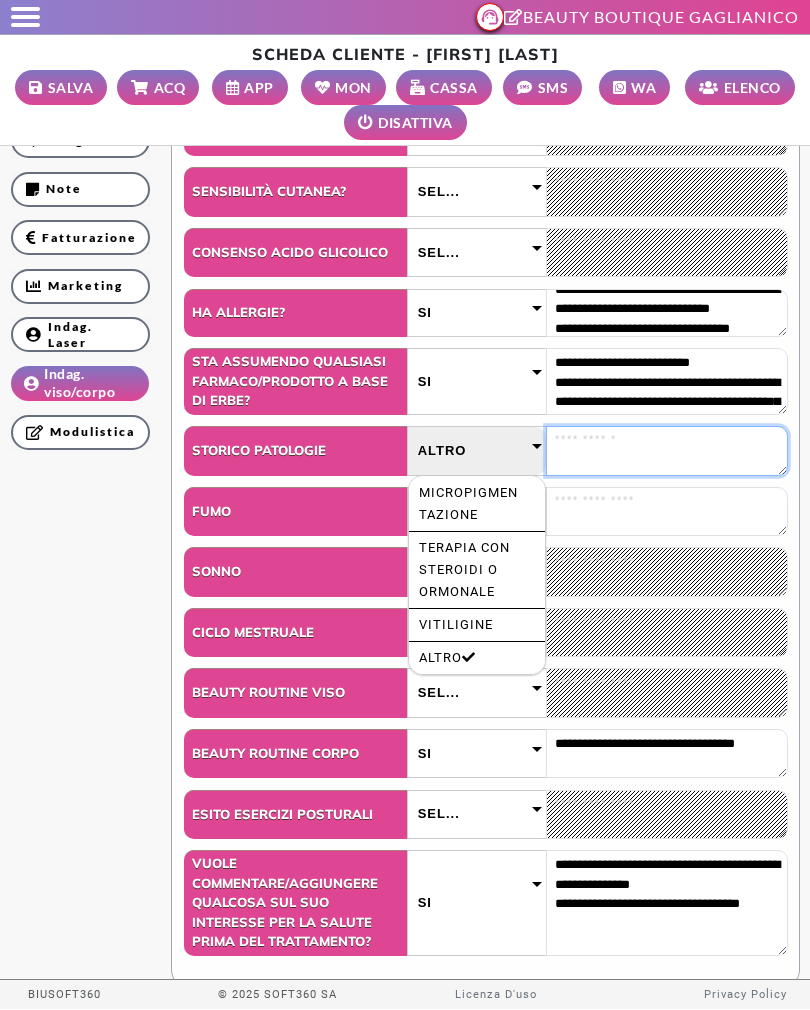 click at bounding box center (667, 450) 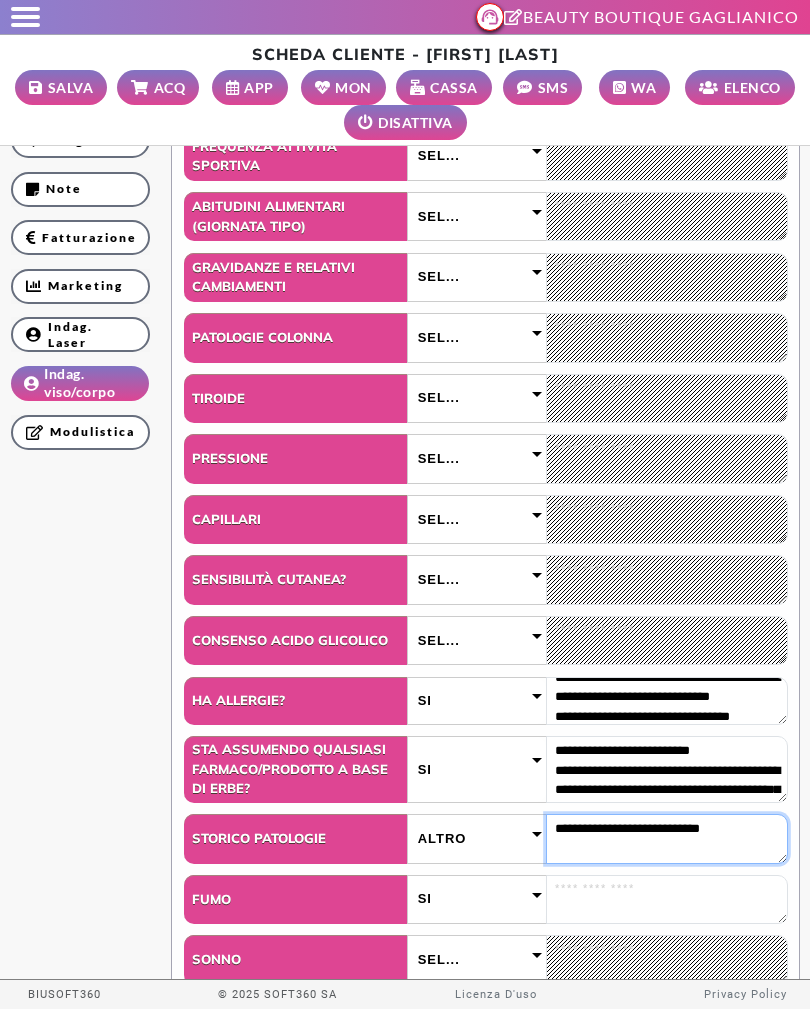 scroll, scrollTop: 250, scrollLeft: 0, axis: vertical 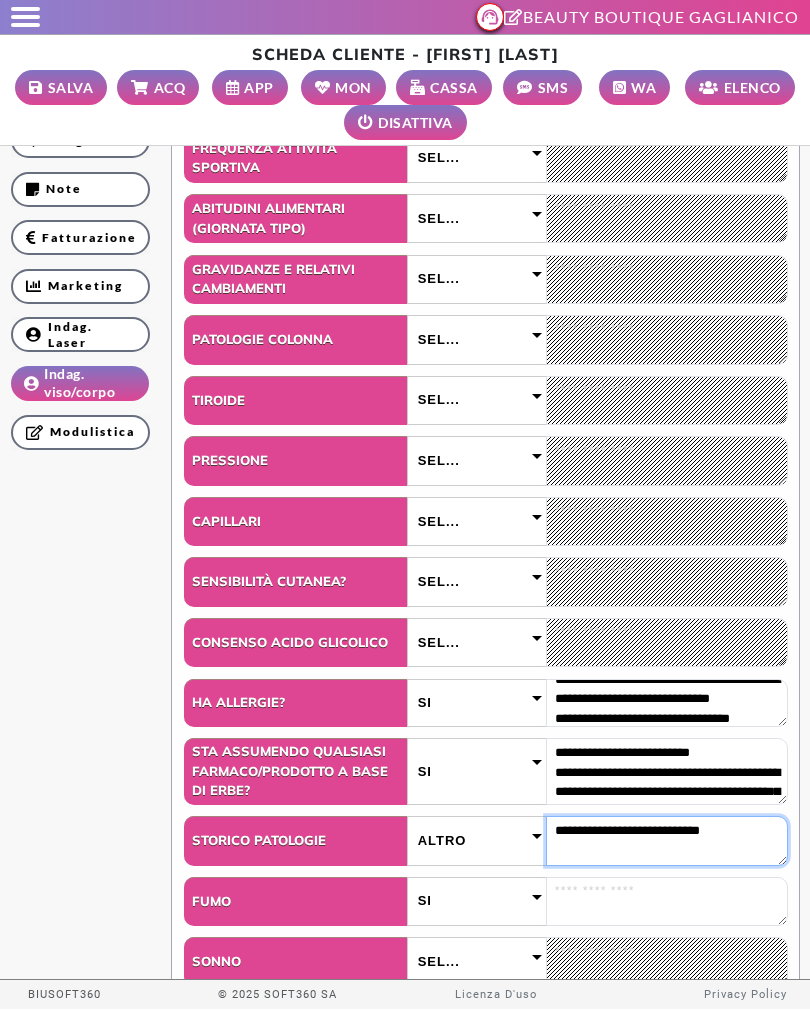 type on "**********" 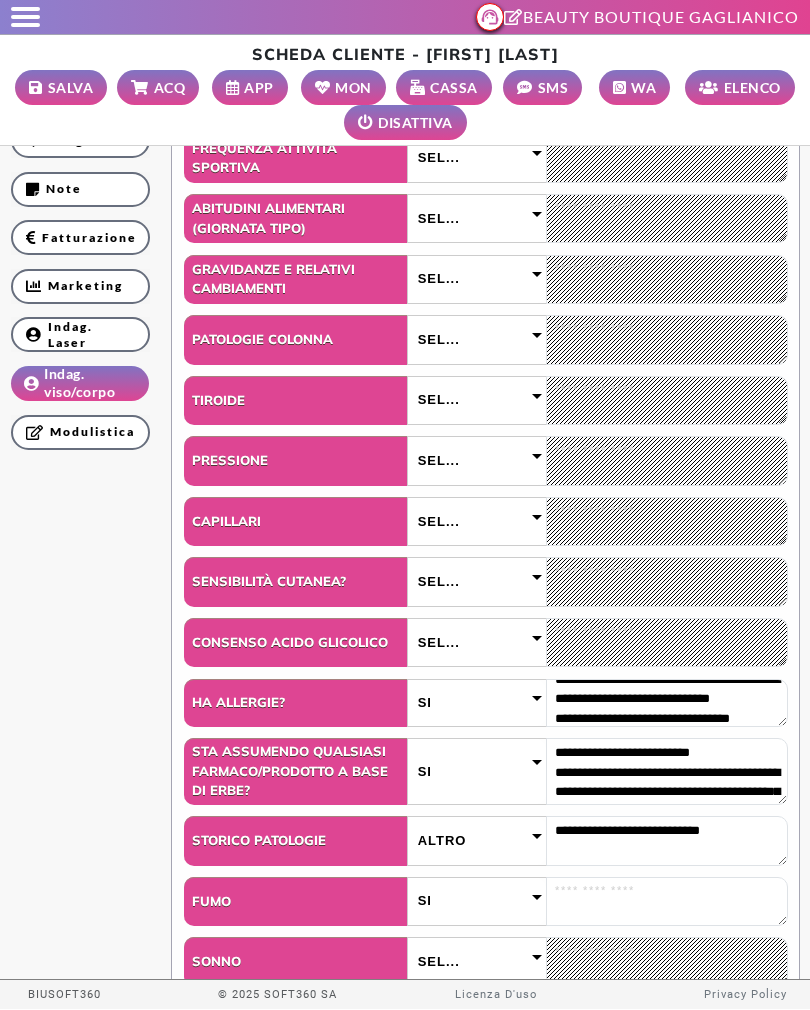 click on "Sel..." at bounding box center (477, 460) 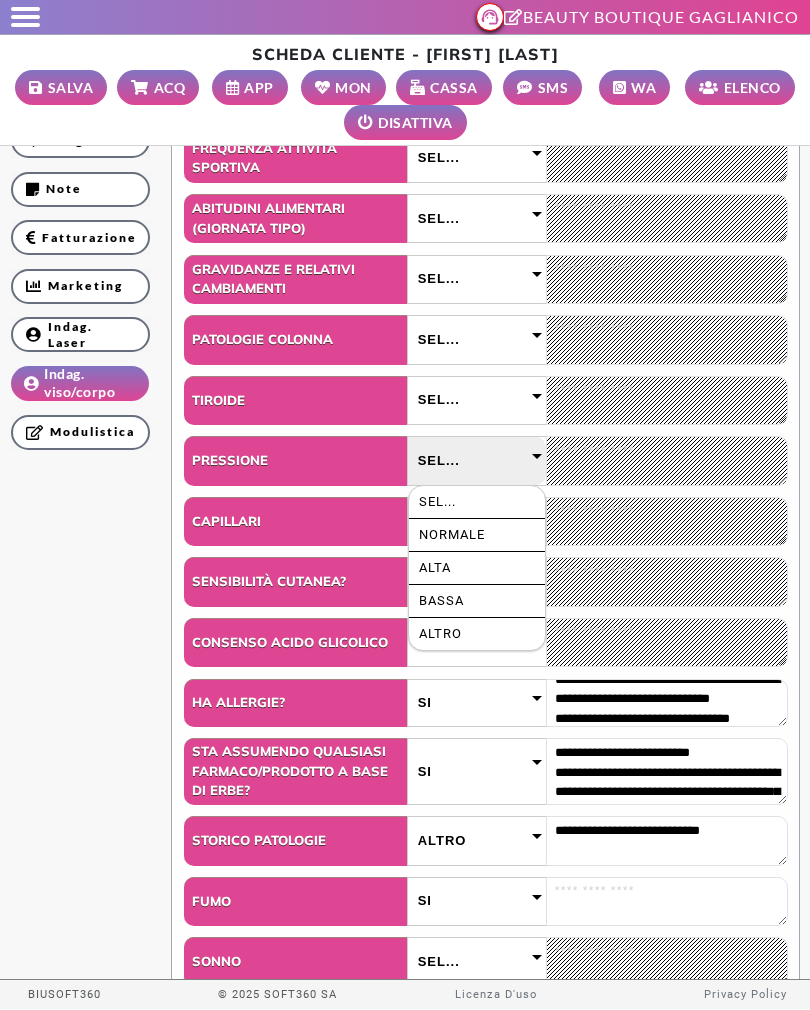 click on "Normale" at bounding box center [477, 535] 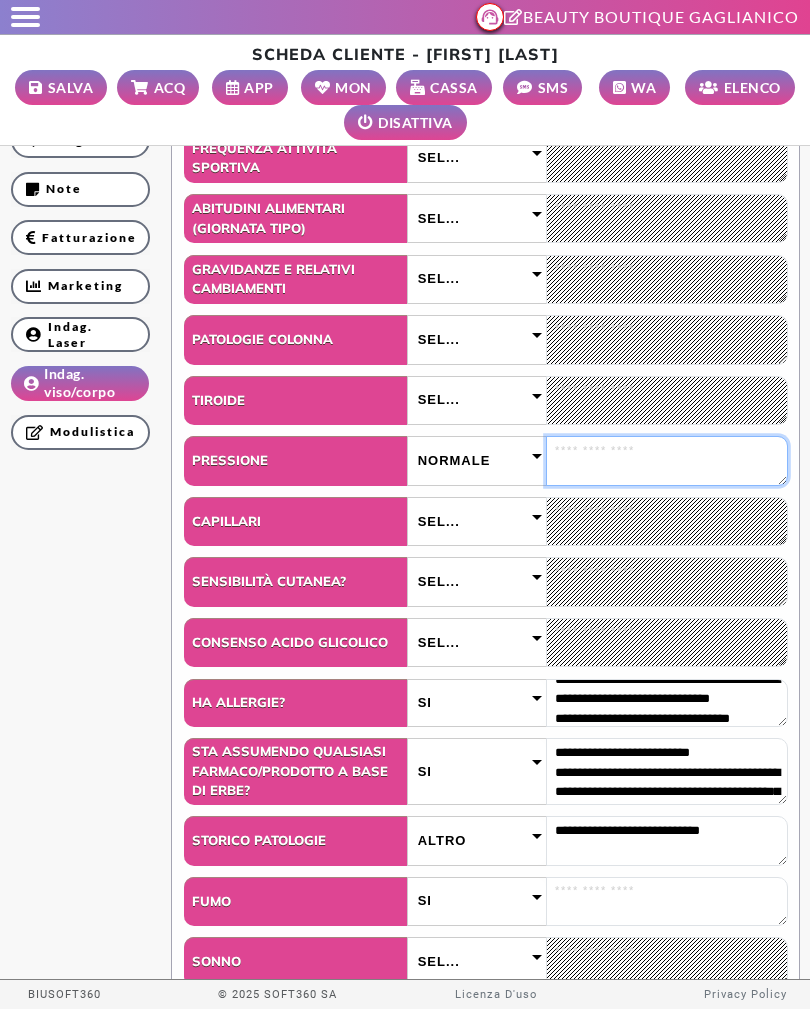 click at bounding box center (667, 460) 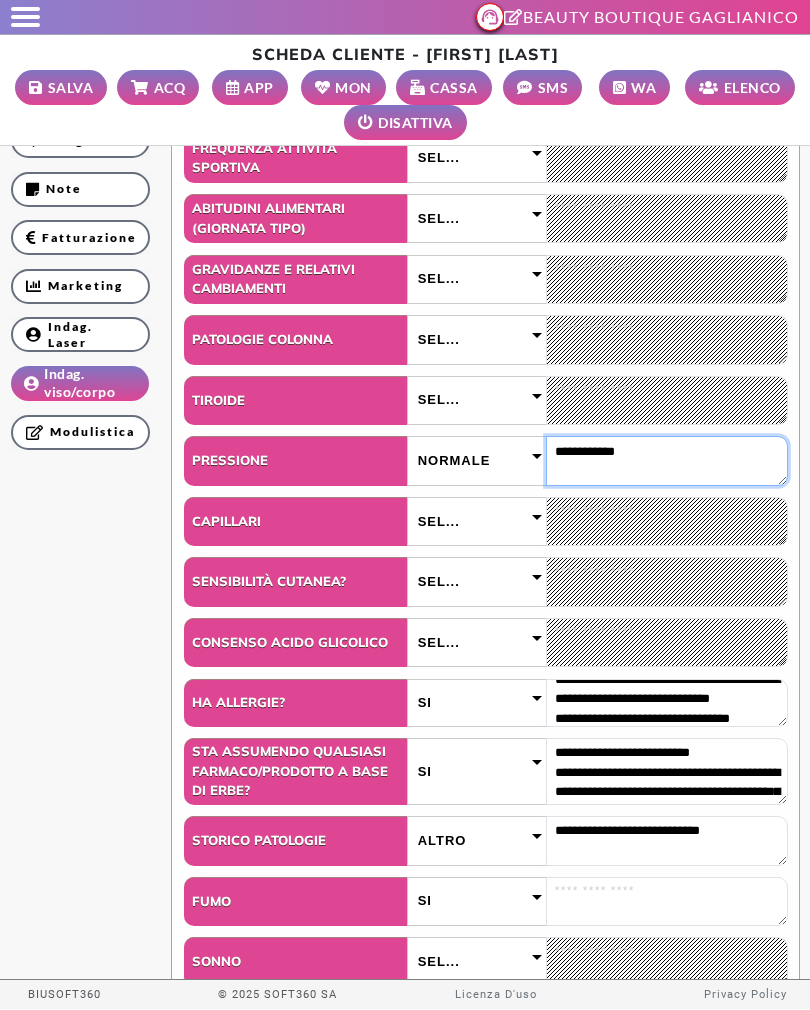 type on "**********" 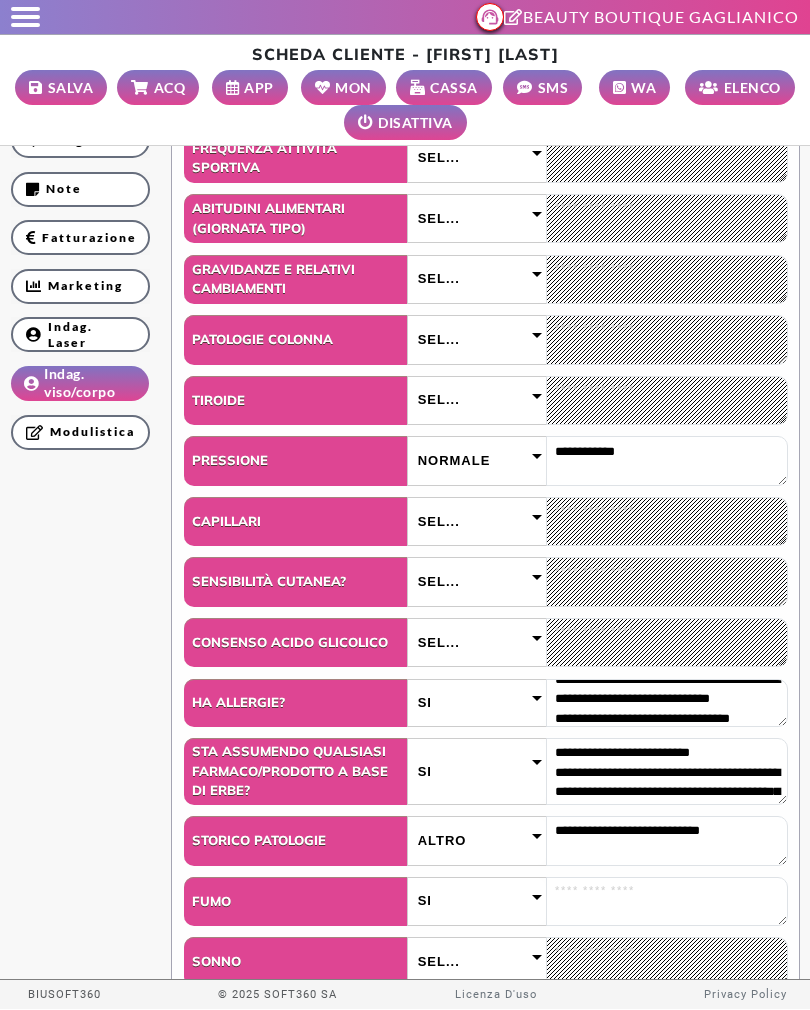 click on "Sel..." at bounding box center (477, 400) 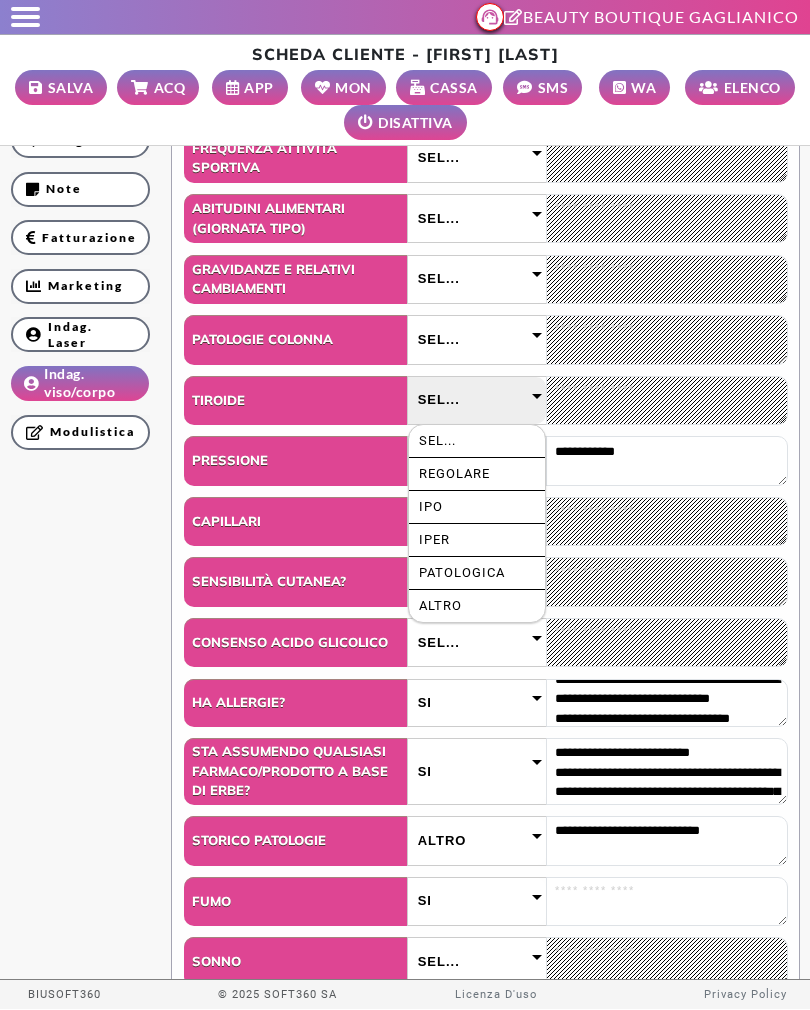click on "Regolare" at bounding box center (477, 474) 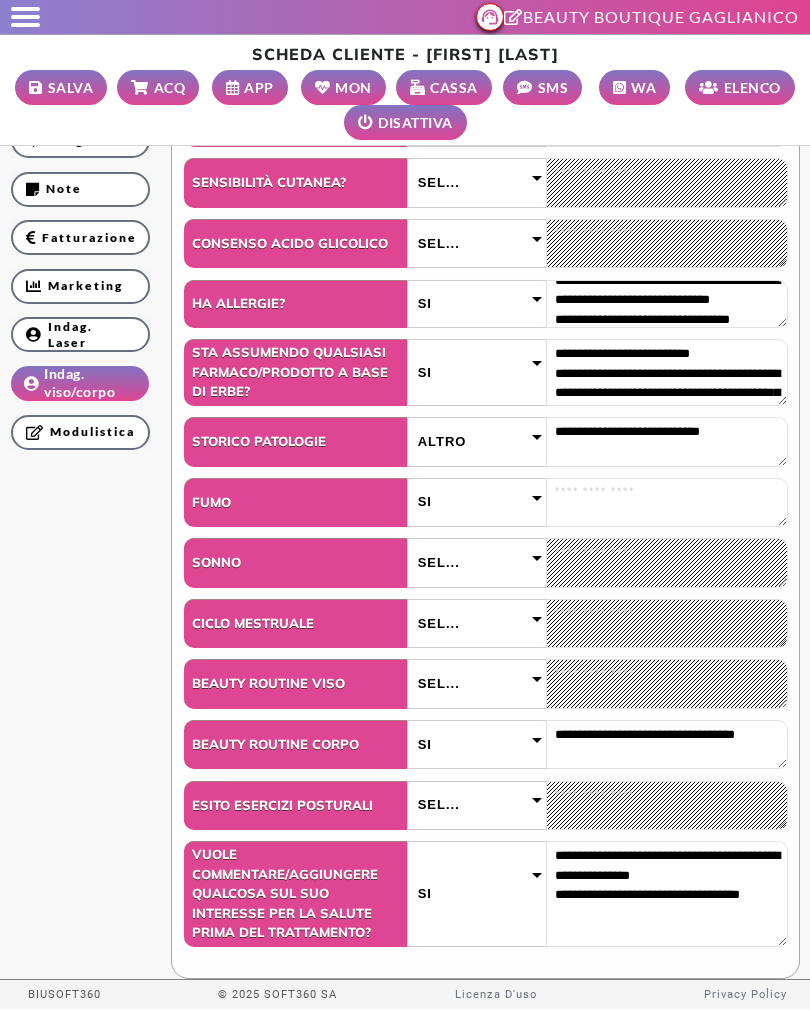 scroll, scrollTop: 648, scrollLeft: 0, axis: vertical 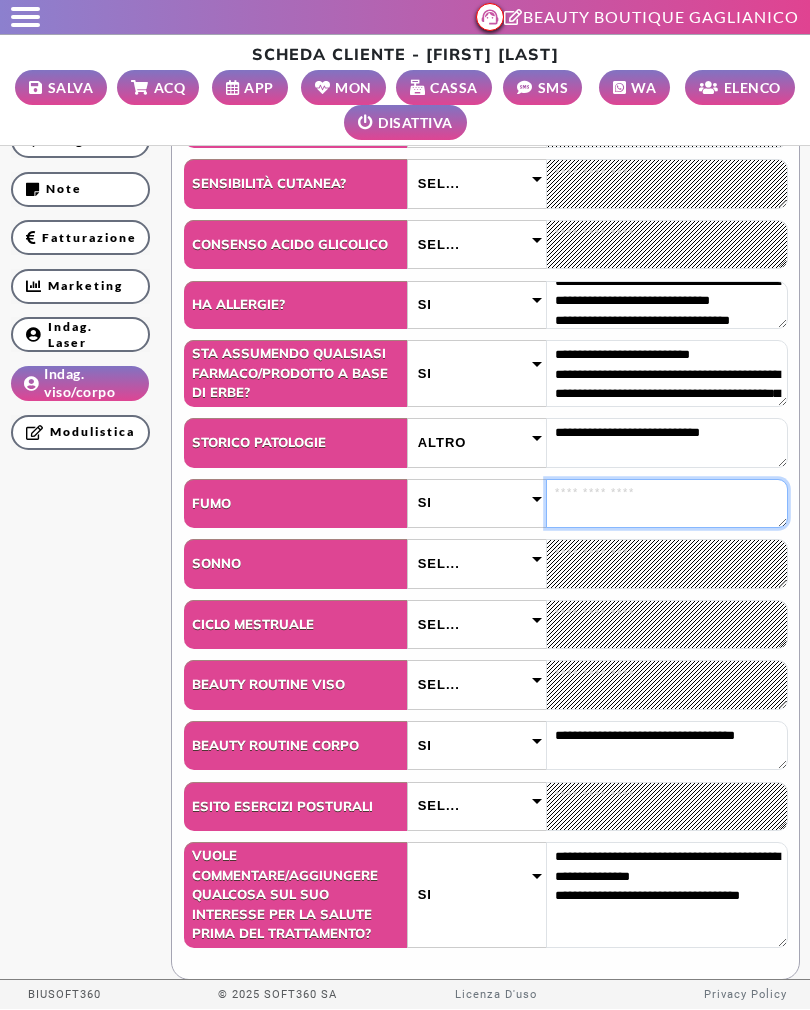 click at bounding box center [667, 503] 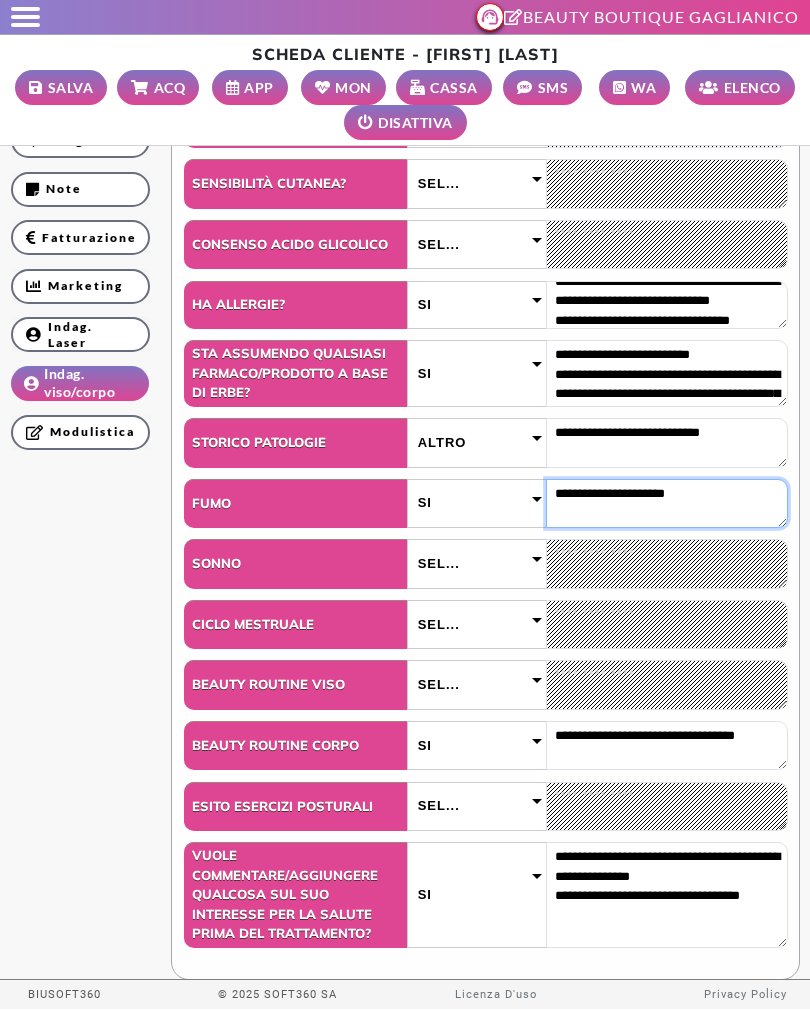 type on "**********" 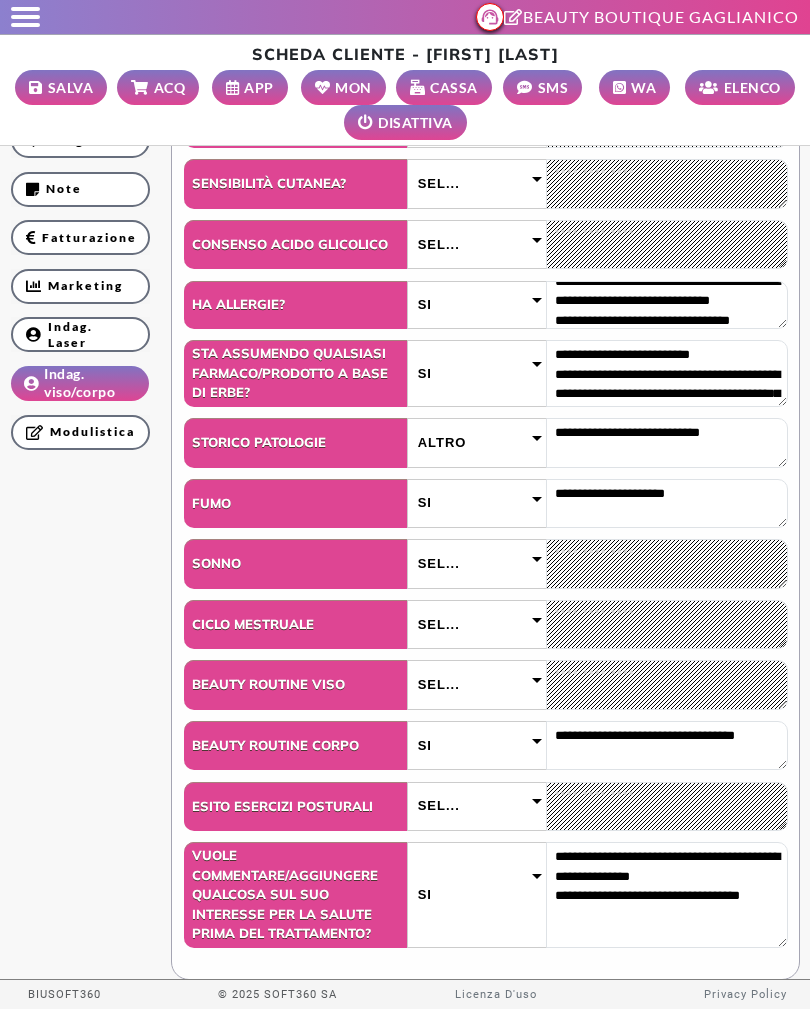 click on "**********" at bounding box center [405, 241] 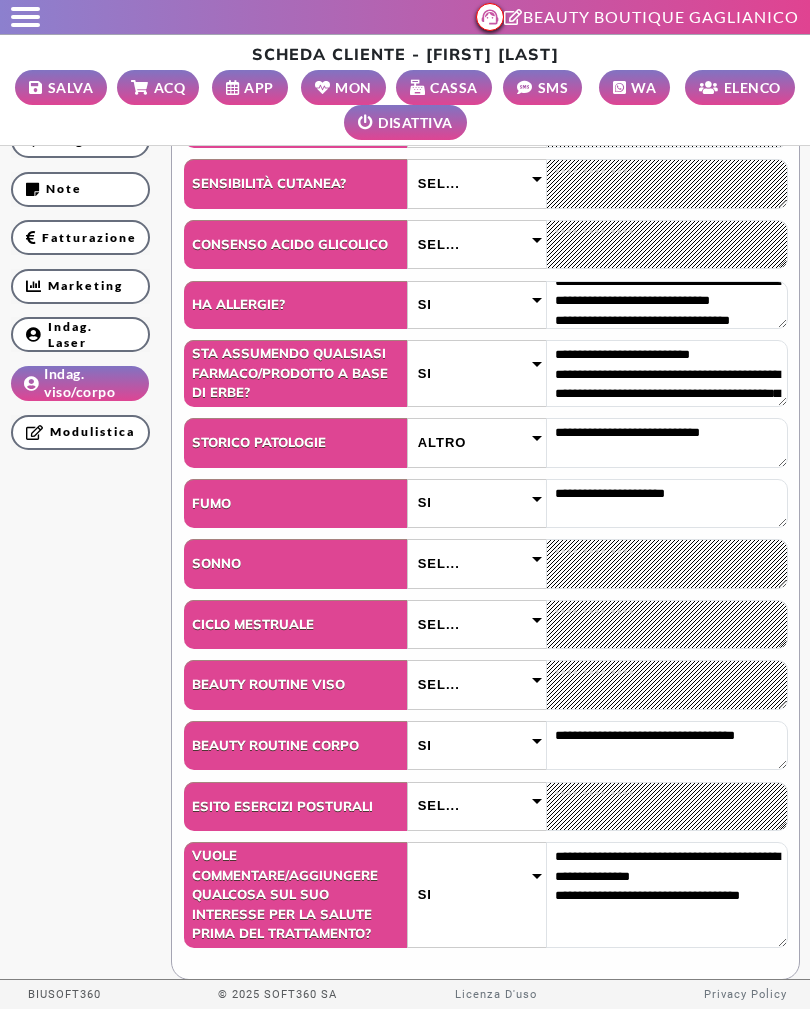 click on "SALVA" at bounding box center [71, 87] 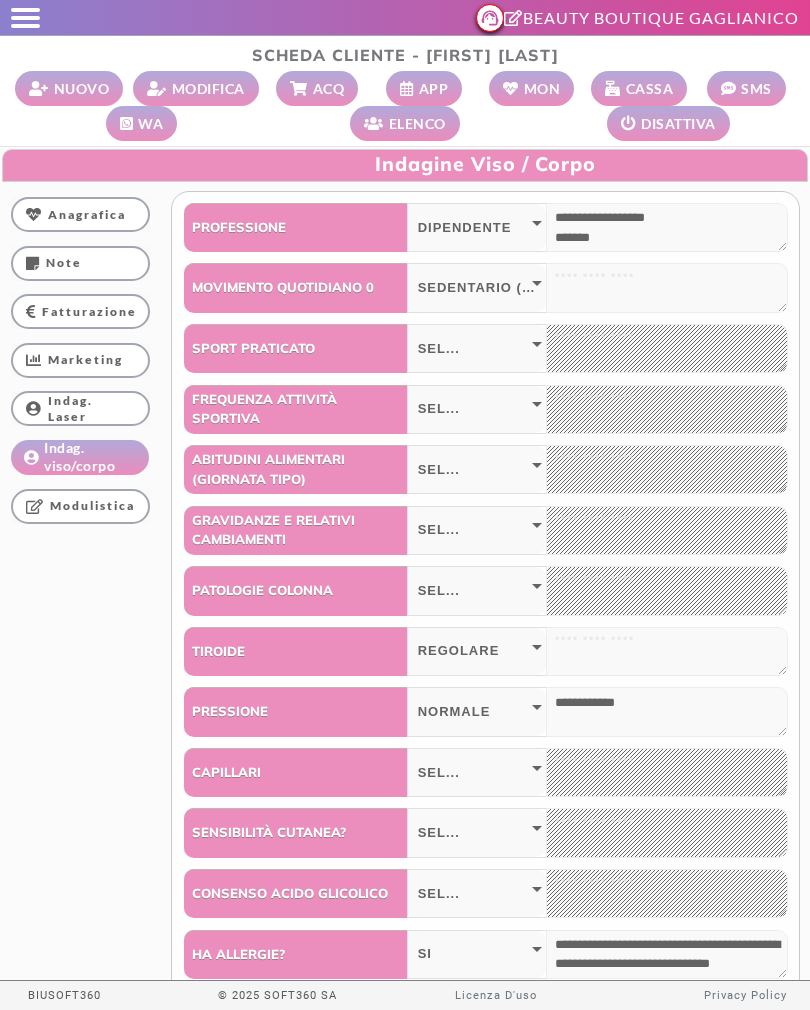 select 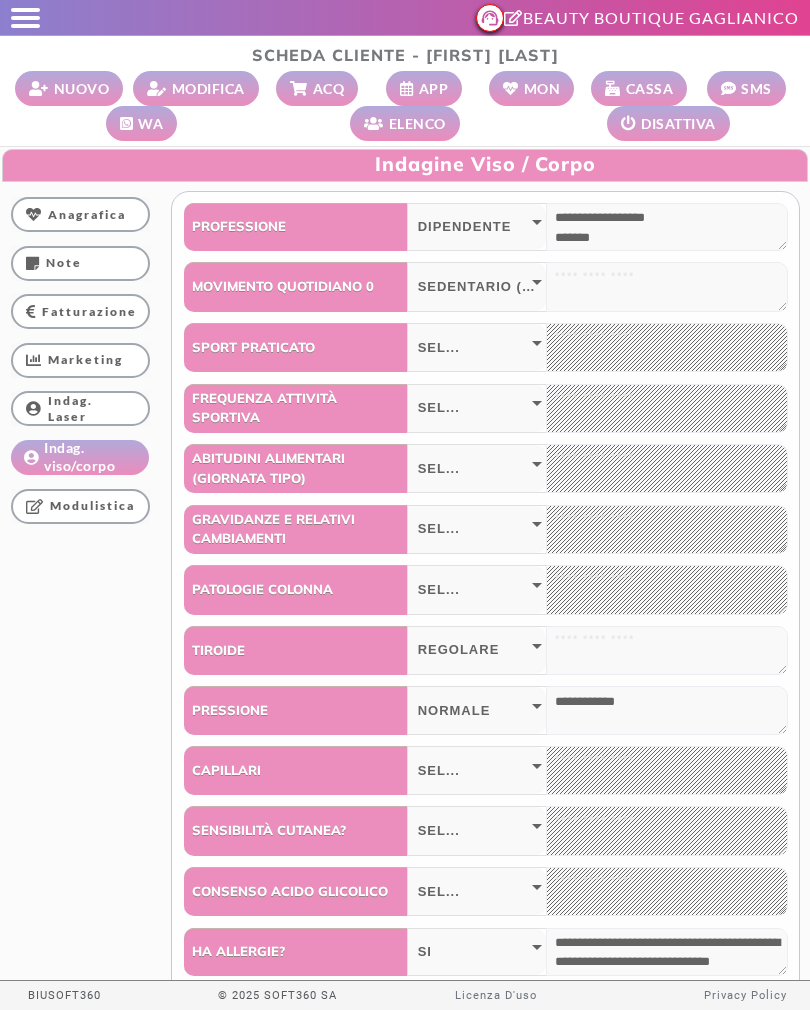 scroll, scrollTop: 0, scrollLeft: 0, axis: both 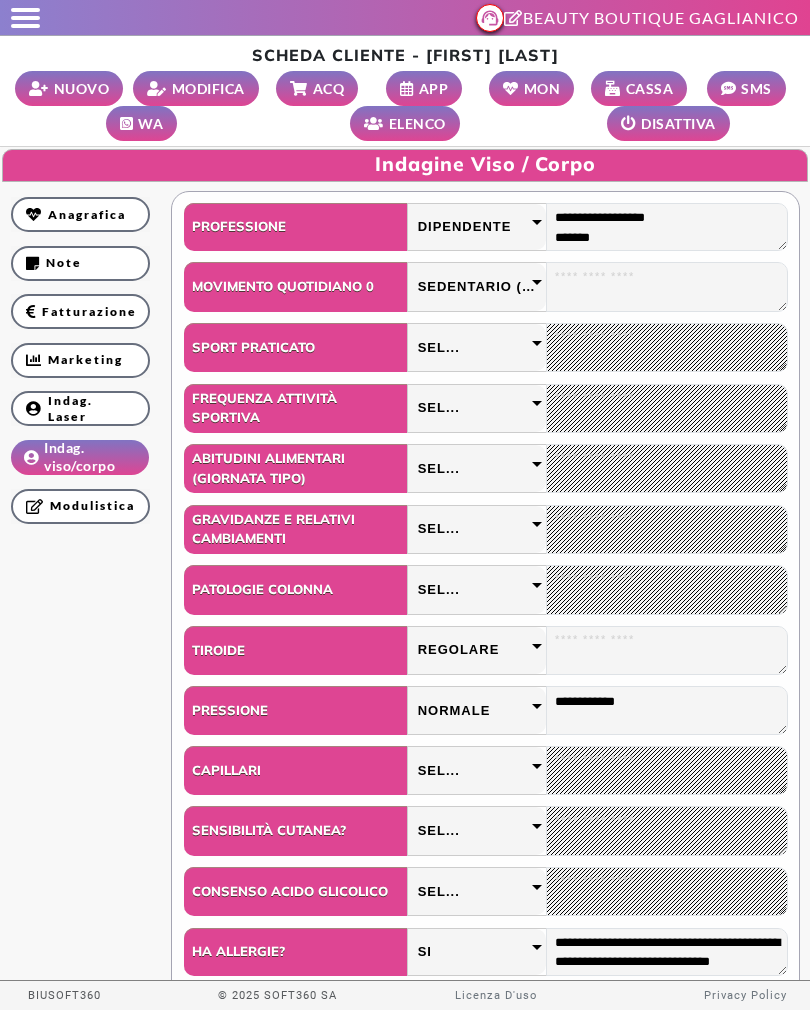 click on "MODIFICA" at bounding box center (208, 88) 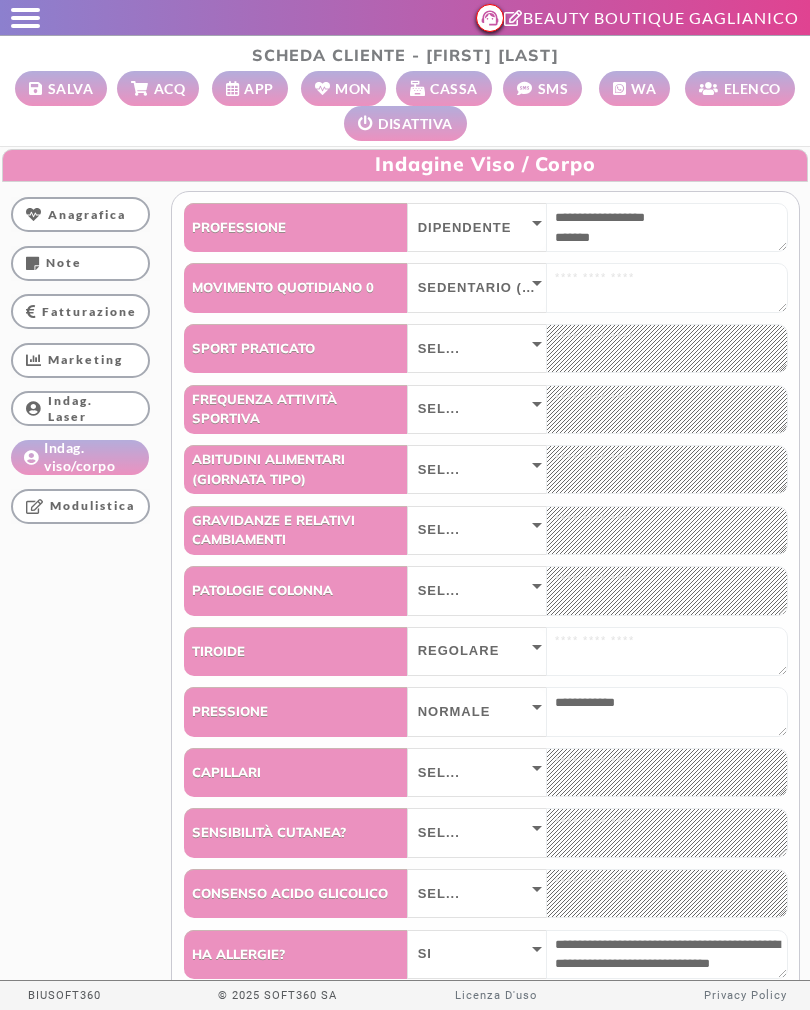 select 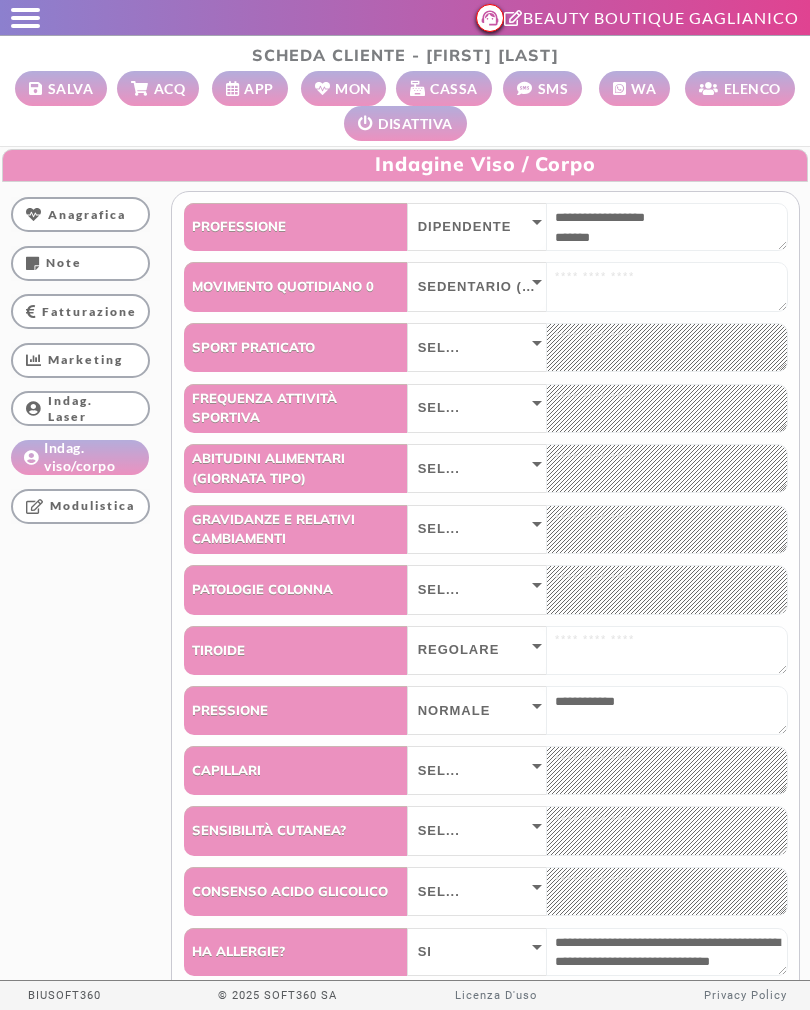 scroll, scrollTop: 0, scrollLeft: 0, axis: both 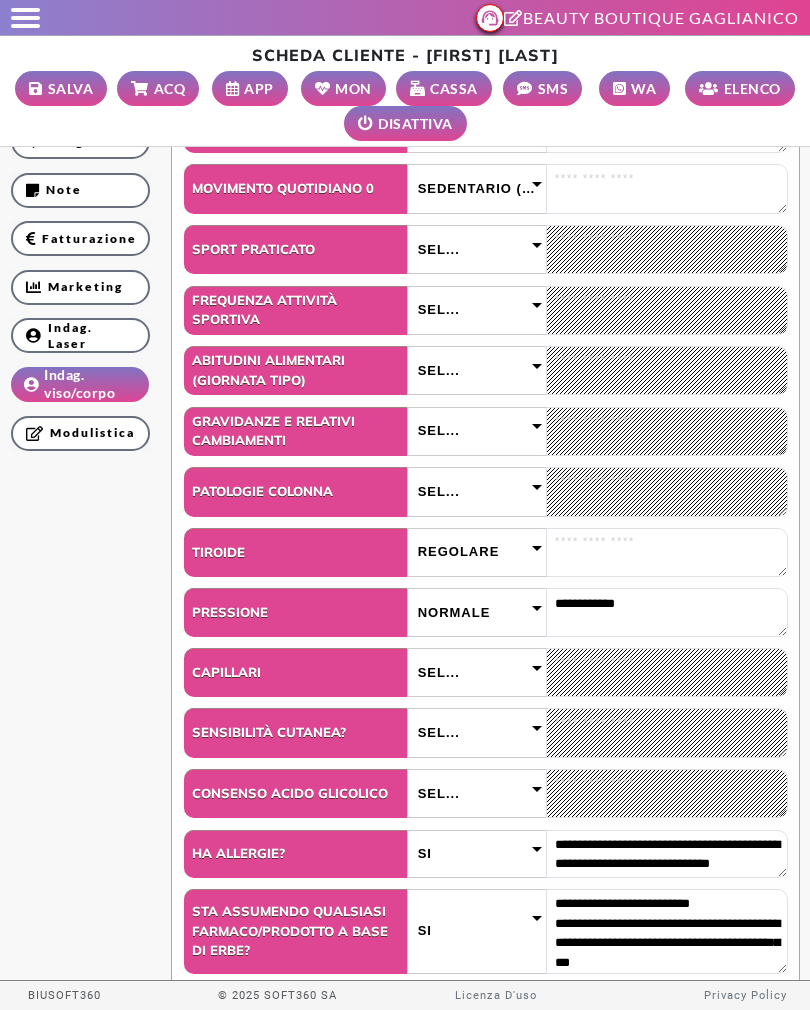 click on "Sel..." at bounding box center (477, 370) 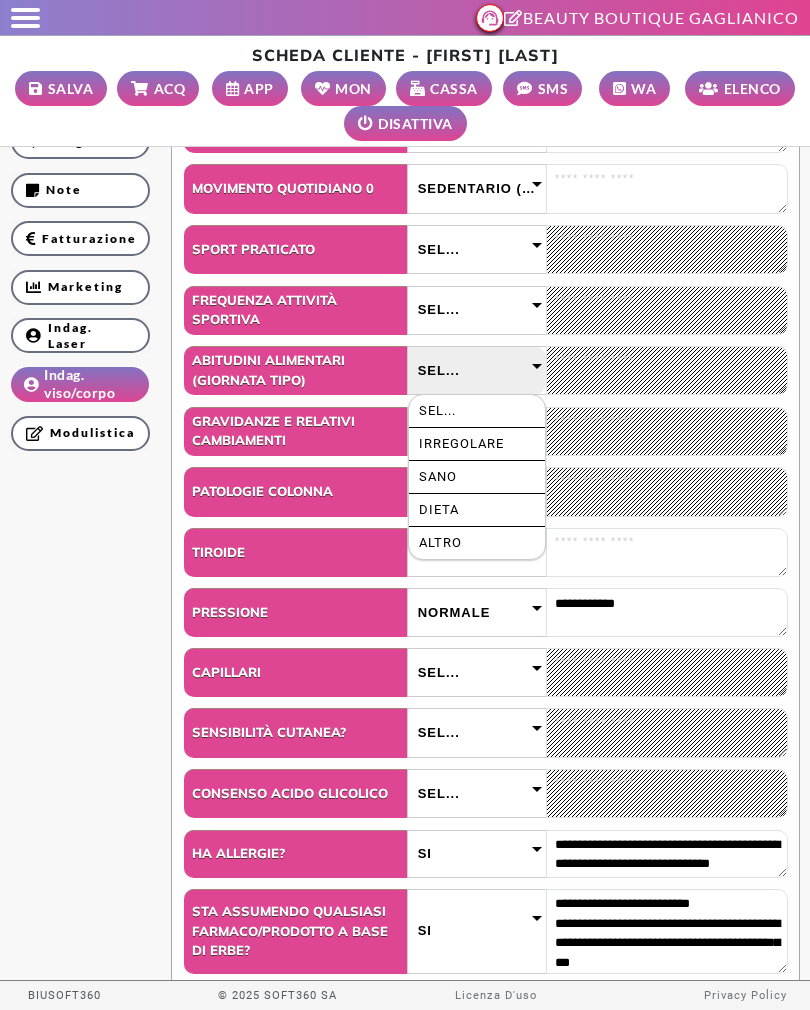 click on "Altro" at bounding box center (477, 543) 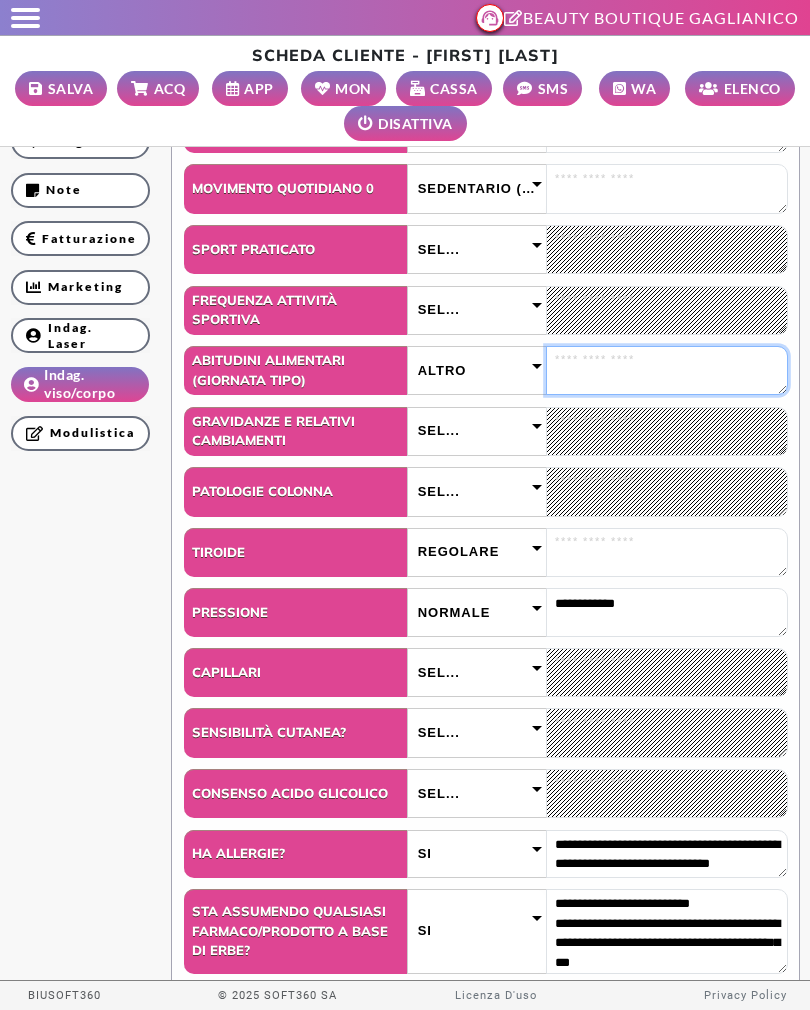 click at bounding box center (667, 370) 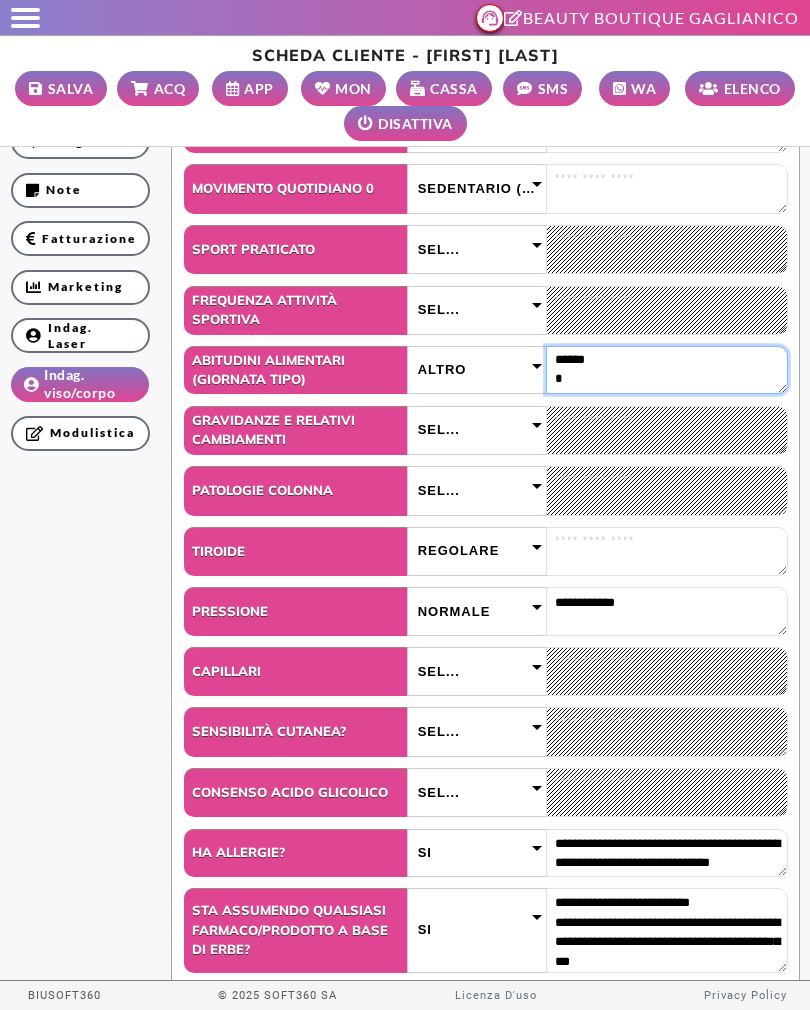 scroll, scrollTop: 108, scrollLeft: 0, axis: vertical 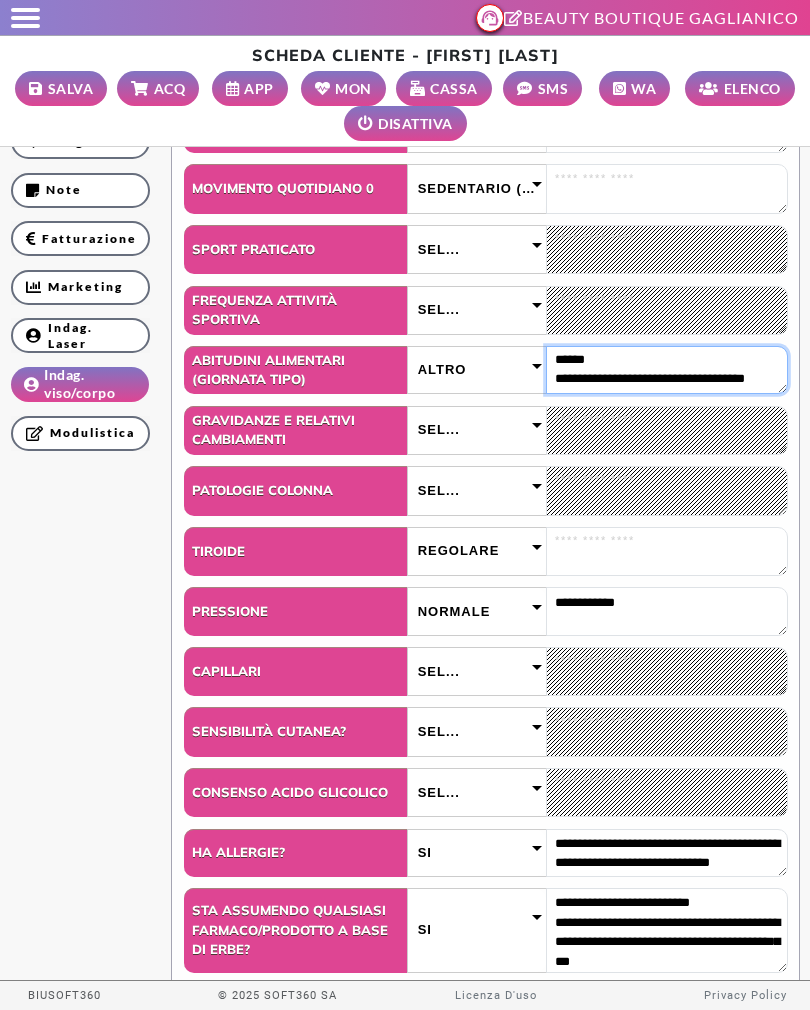 click on "**********" at bounding box center [667, 370] 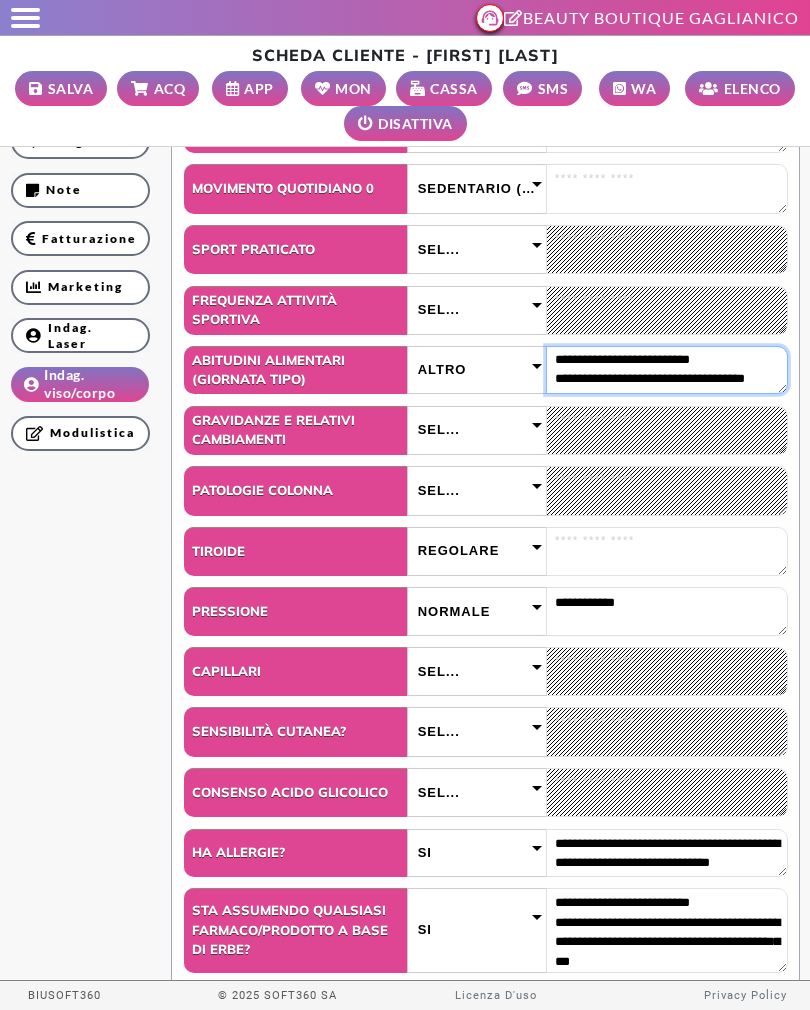 click on "**********" at bounding box center [667, 370] 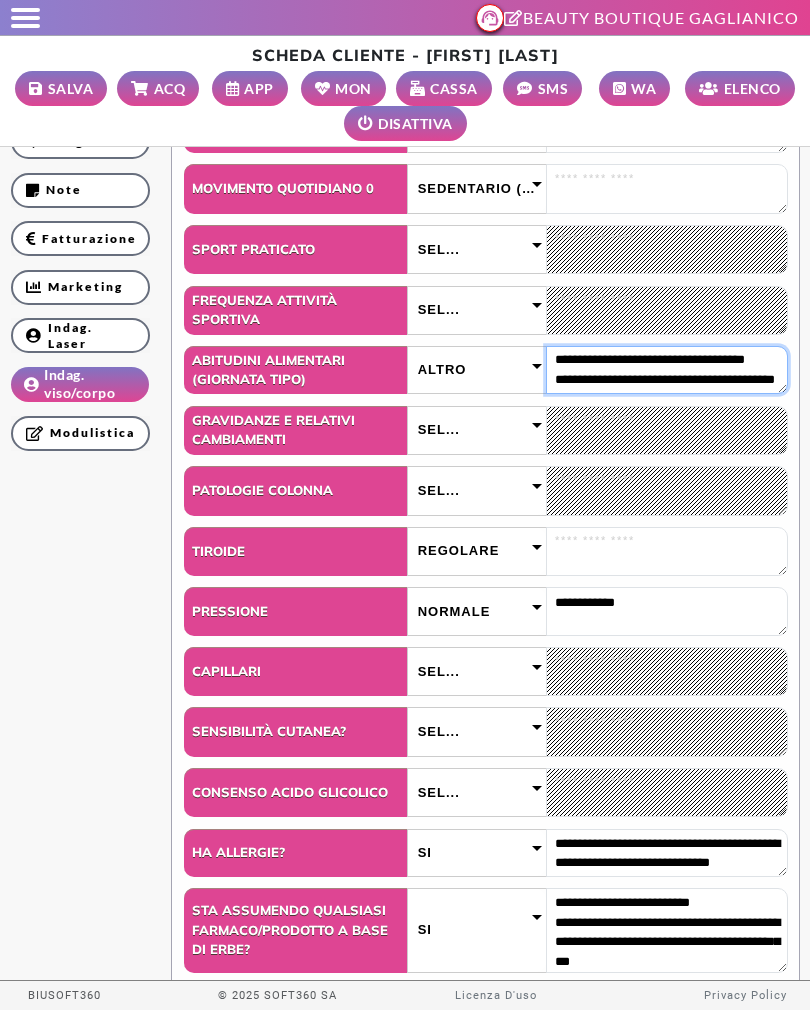 scroll, scrollTop: 152, scrollLeft: 0, axis: vertical 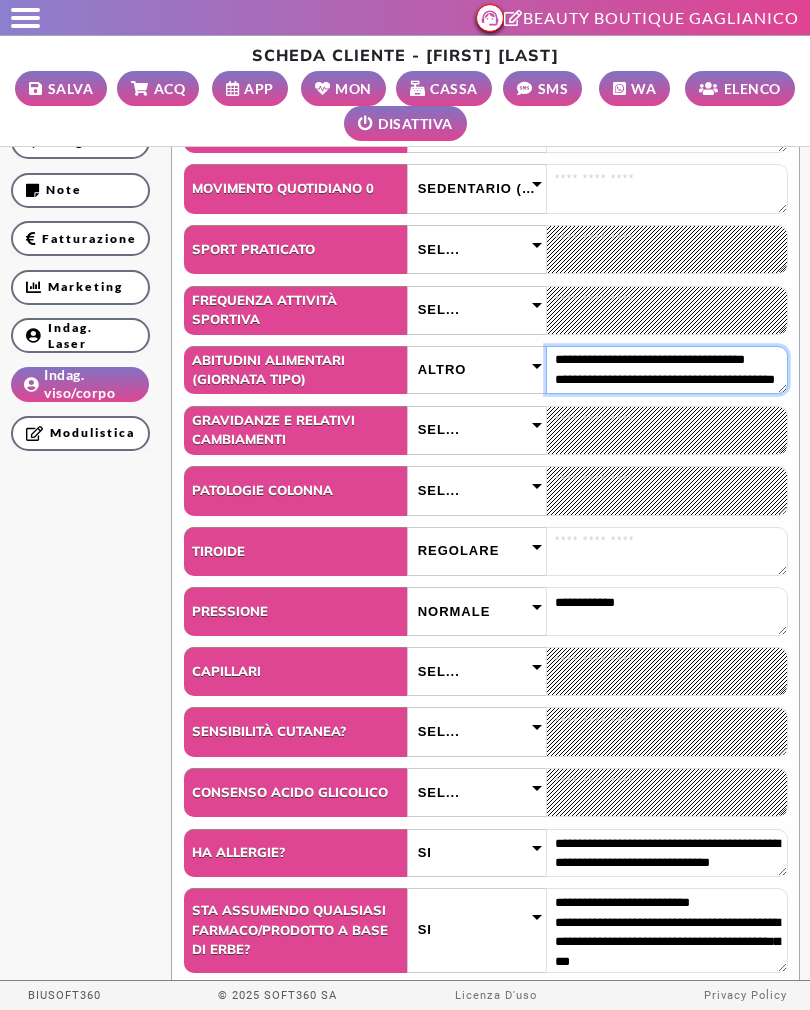 type on "**********" 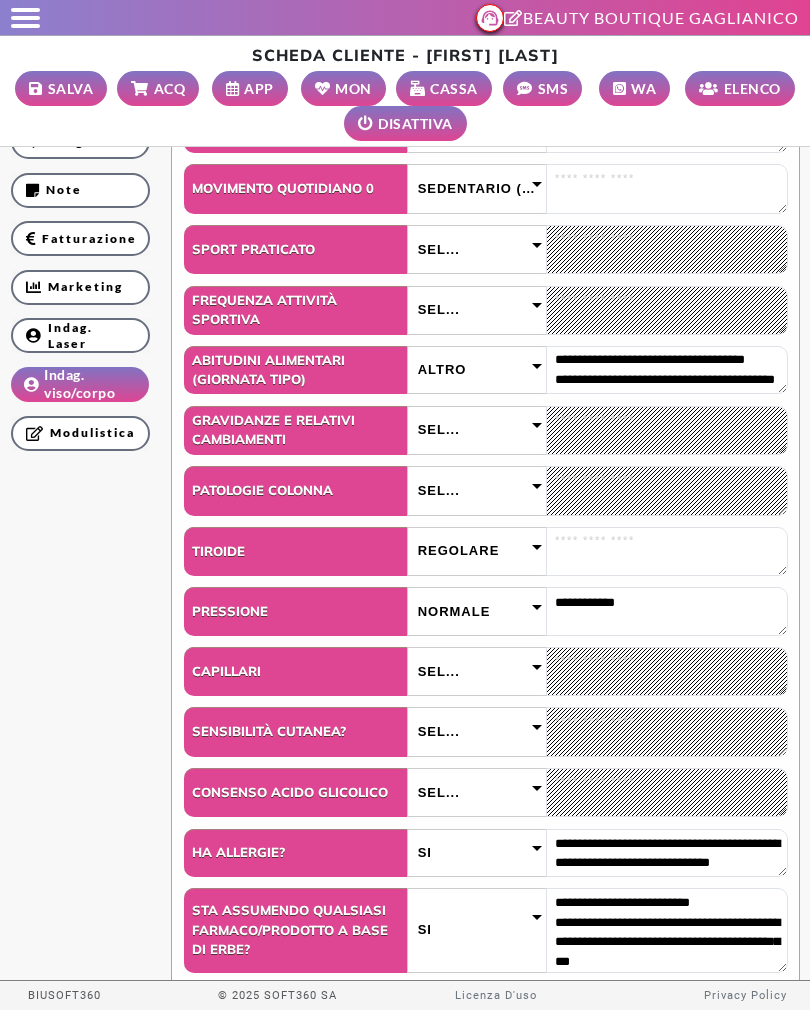 click on "**********" at bounding box center [405, 797] 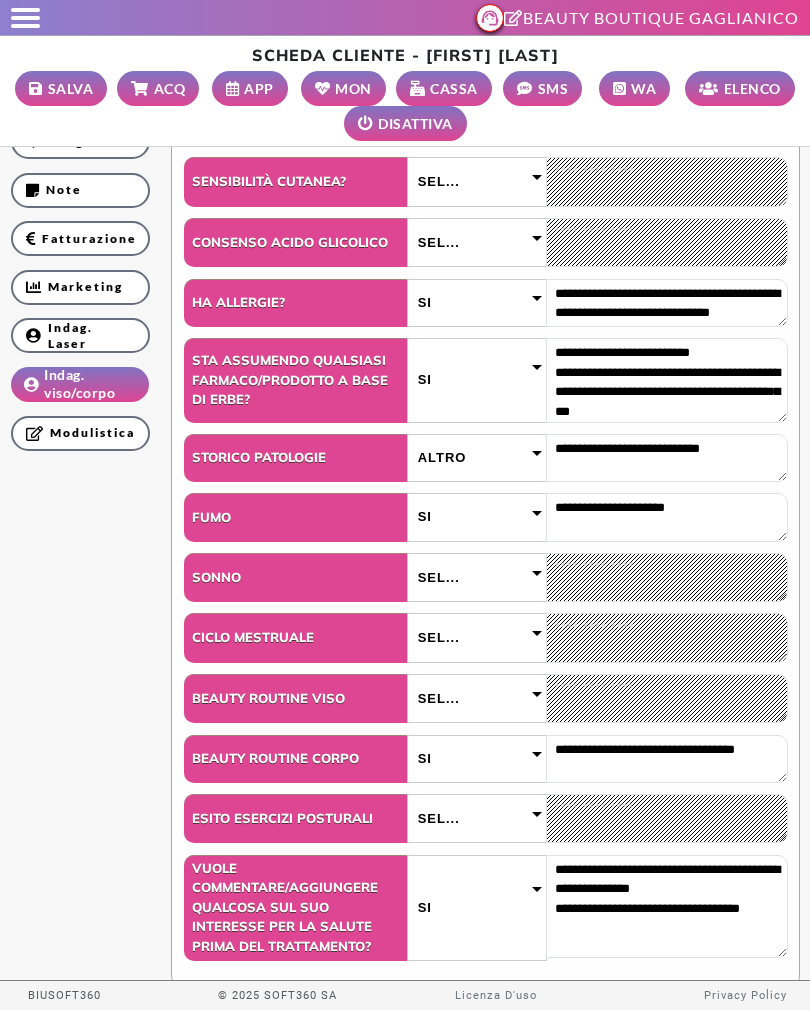 scroll, scrollTop: 648, scrollLeft: 0, axis: vertical 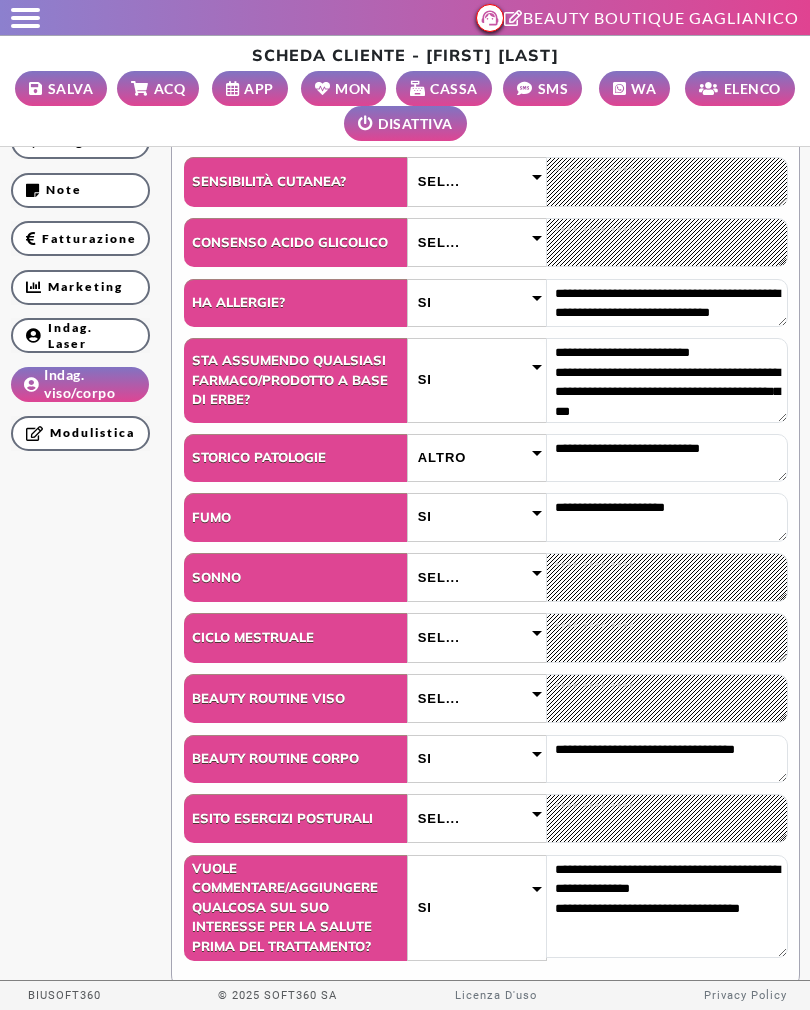 click on "Sel..." at bounding box center (477, 637) 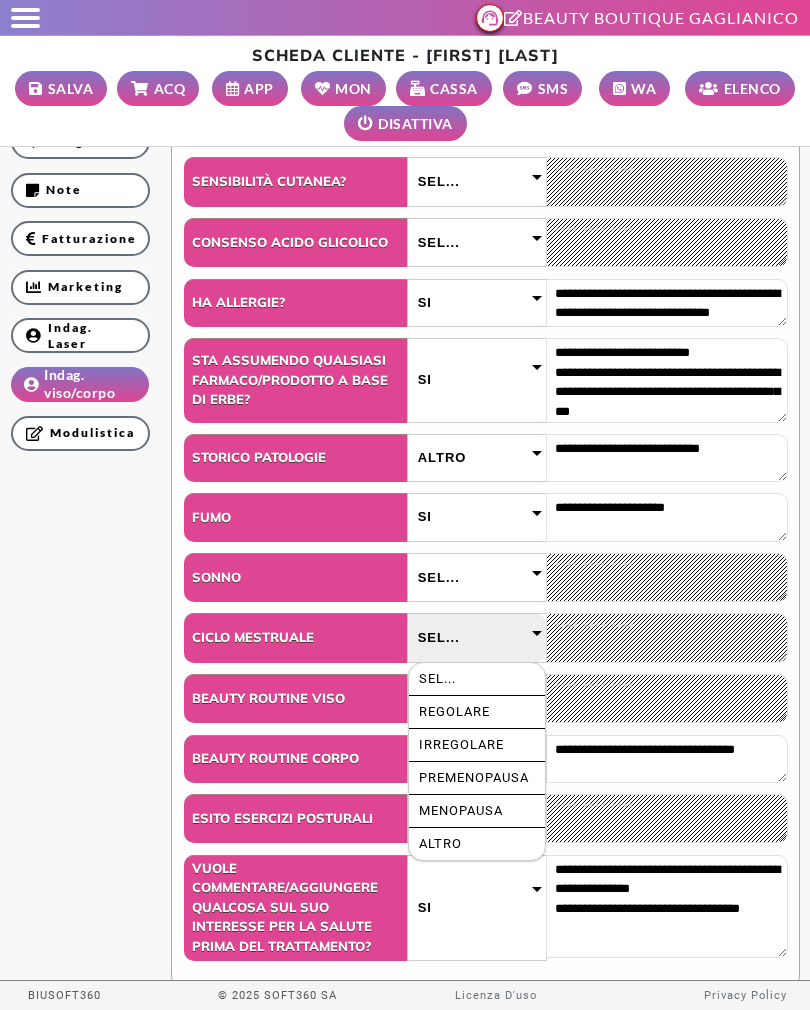 click on "Regolare" at bounding box center [477, 712] 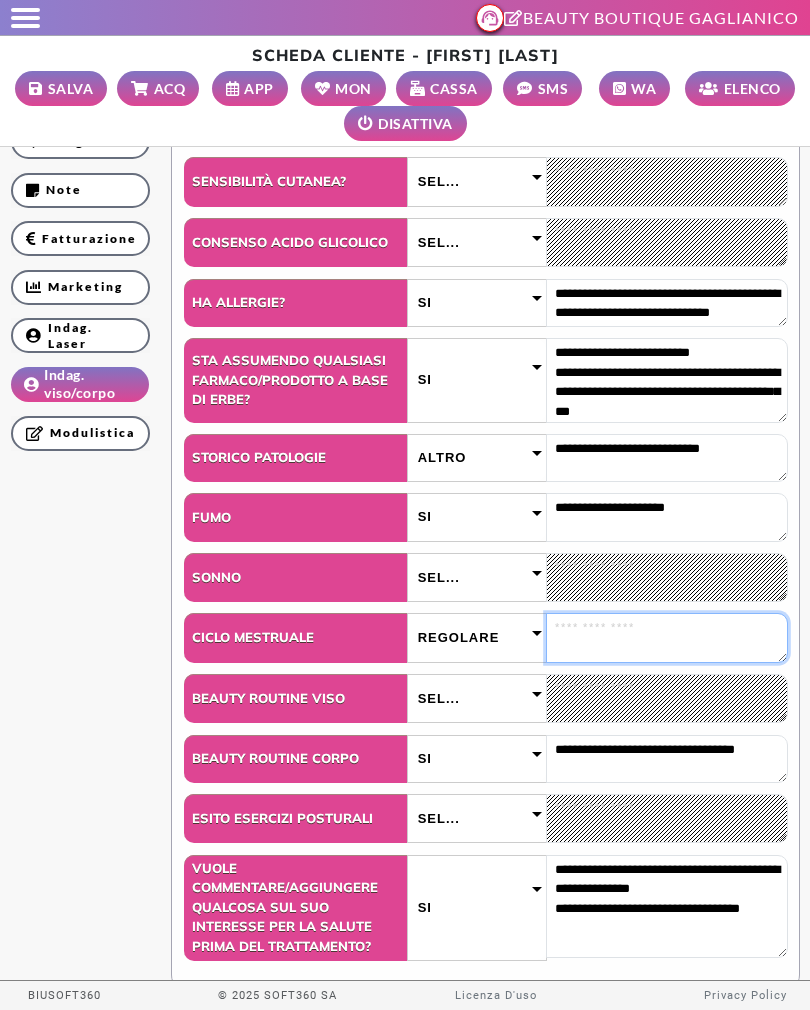 click at bounding box center [667, 637] 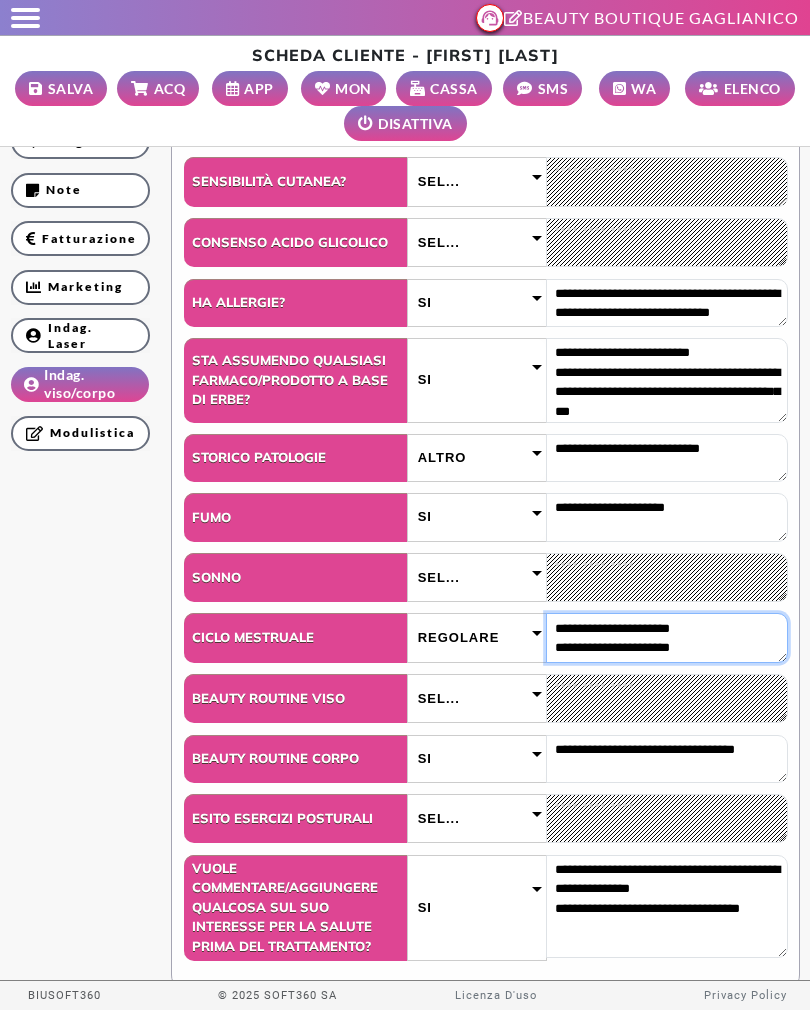 type on "**********" 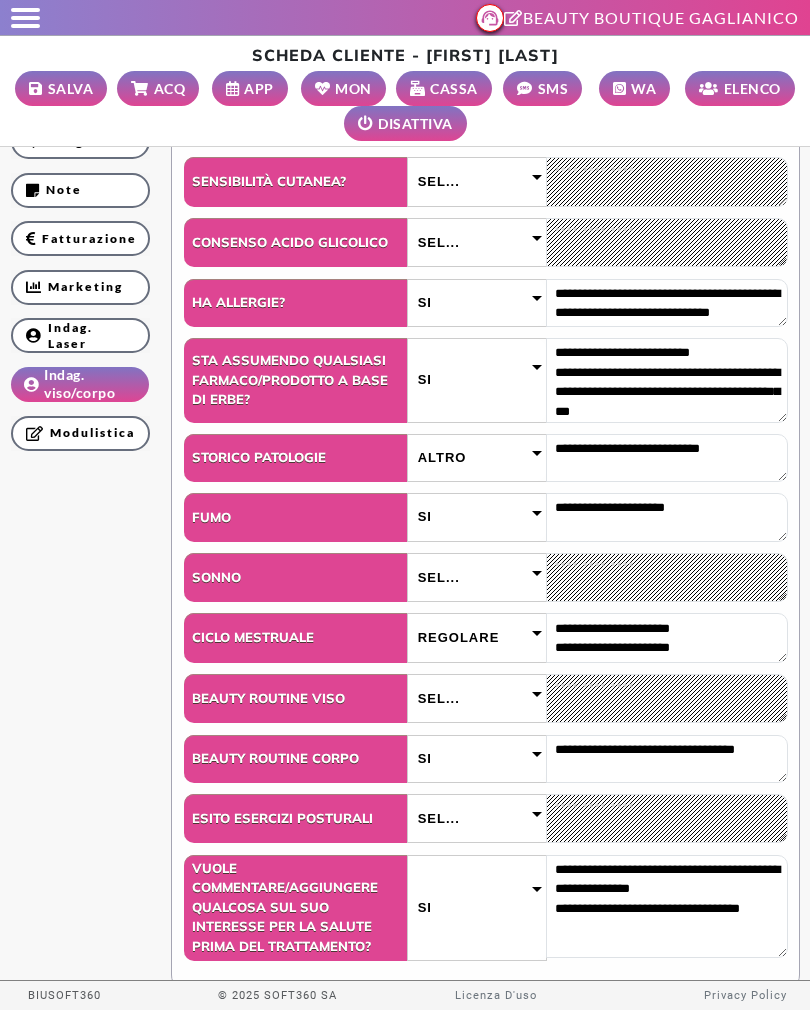 click on "SALVA" at bounding box center [71, 88] 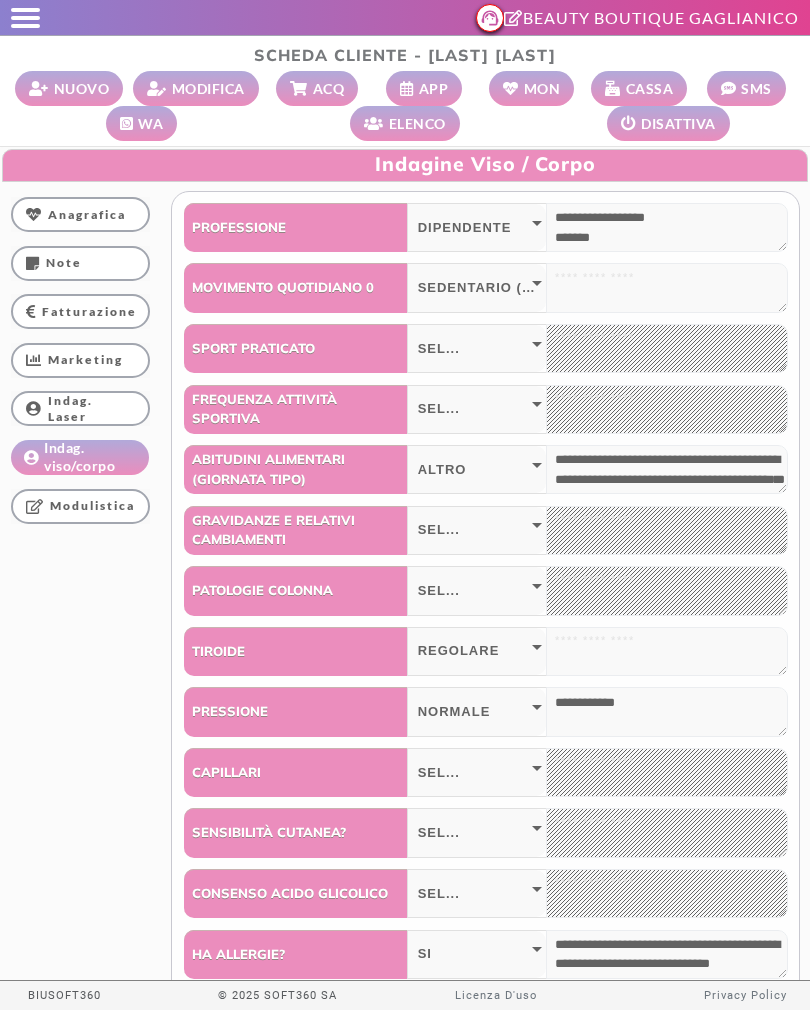 select 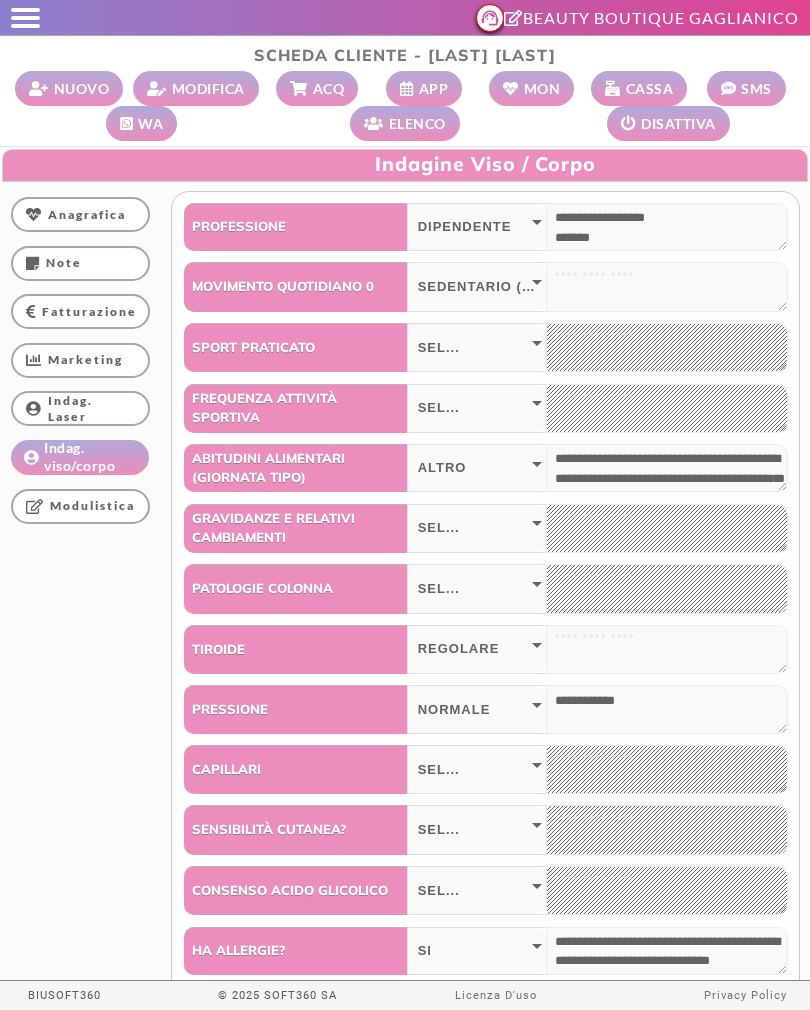 scroll, scrollTop: 0, scrollLeft: 0, axis: both 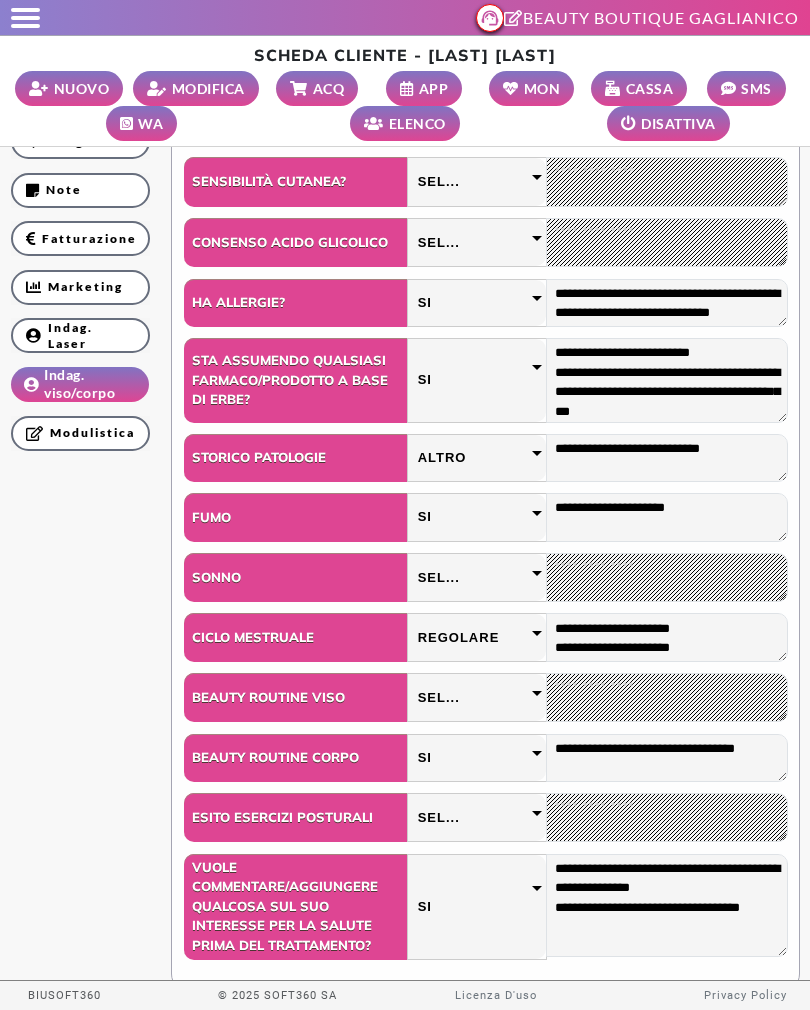 click on "MODIFICA" at bounding box center [208, 88] 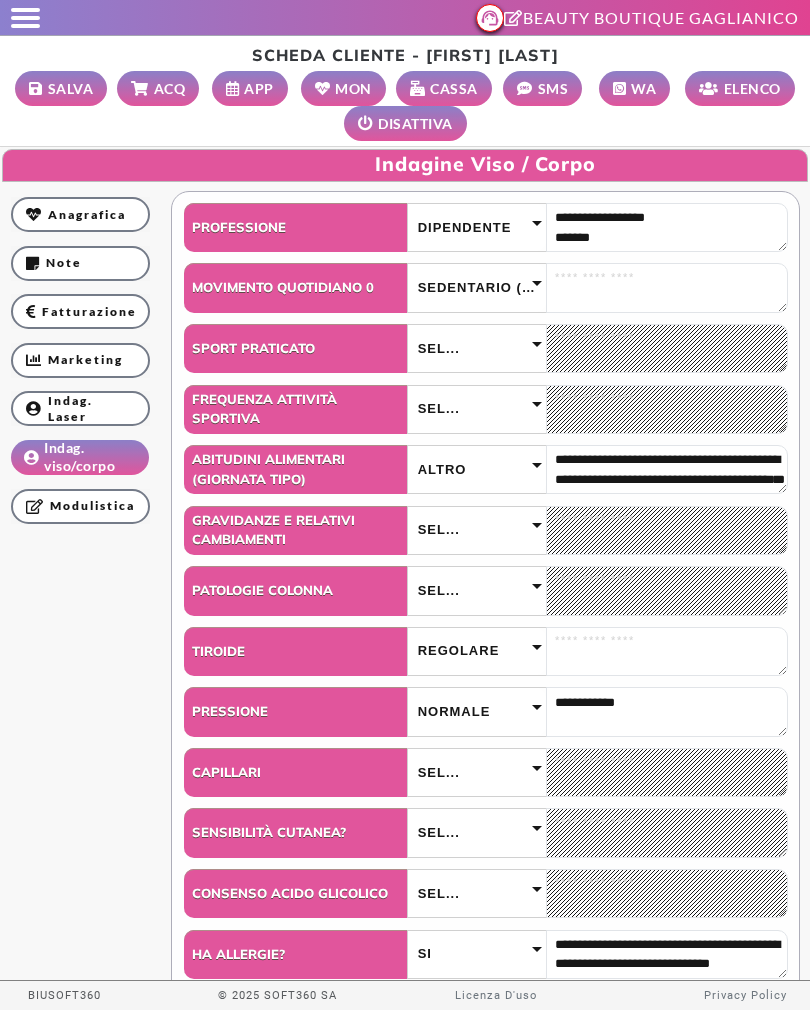 select 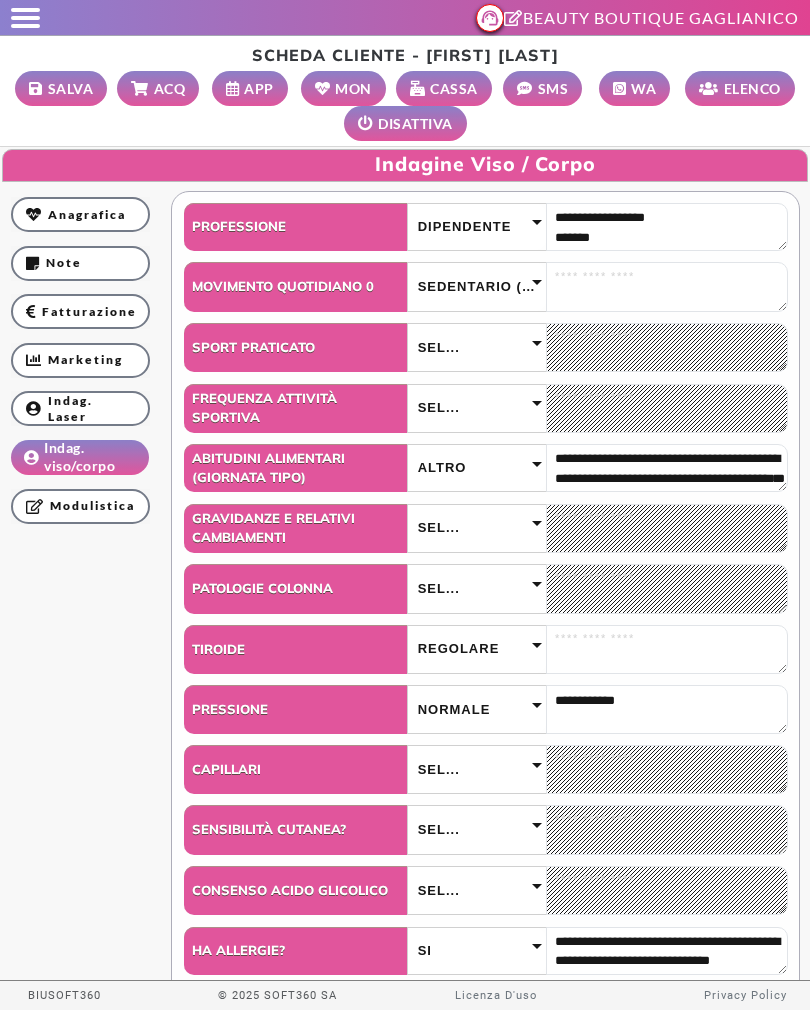 scroll, scrollTop: 0, scrollLeft: 0, axis: both 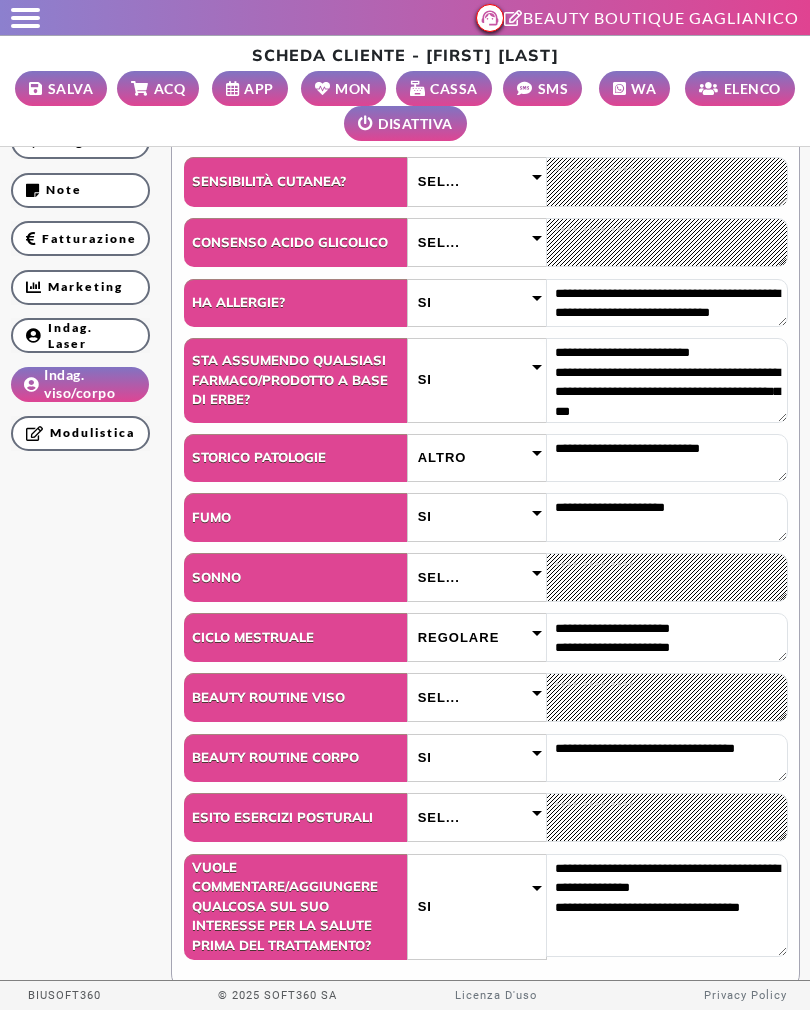 click on "Sel..." at bounding box center [477, 817] 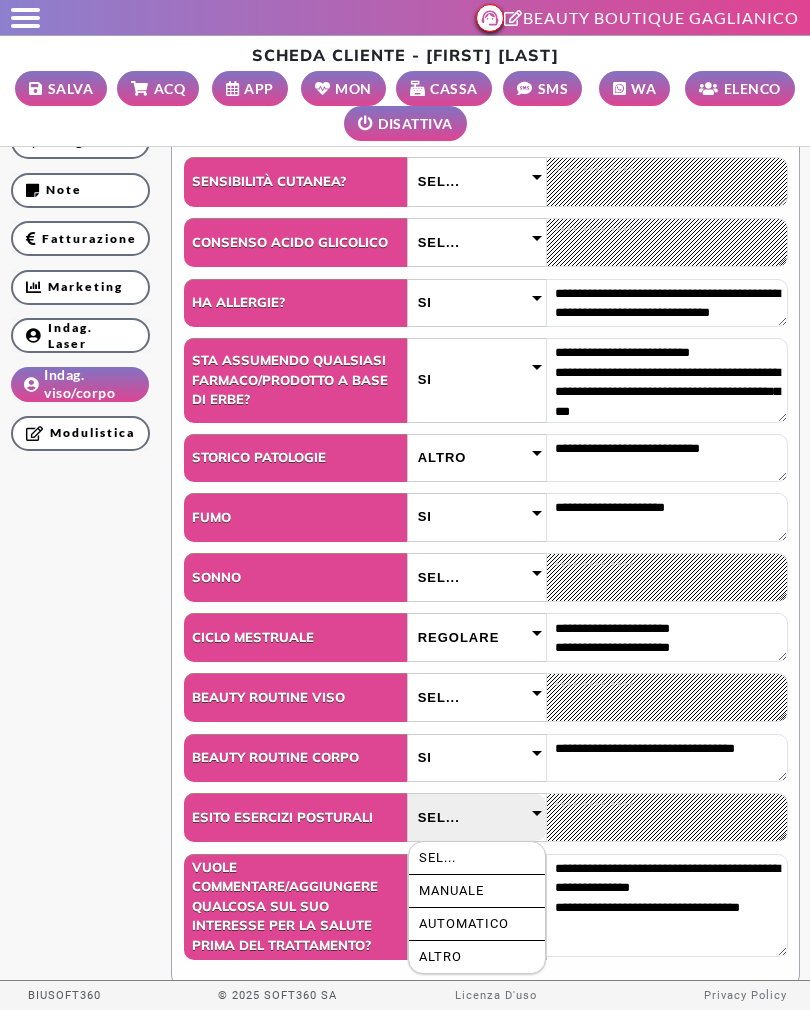 click on "Altro" at bounding box center [477, 957] 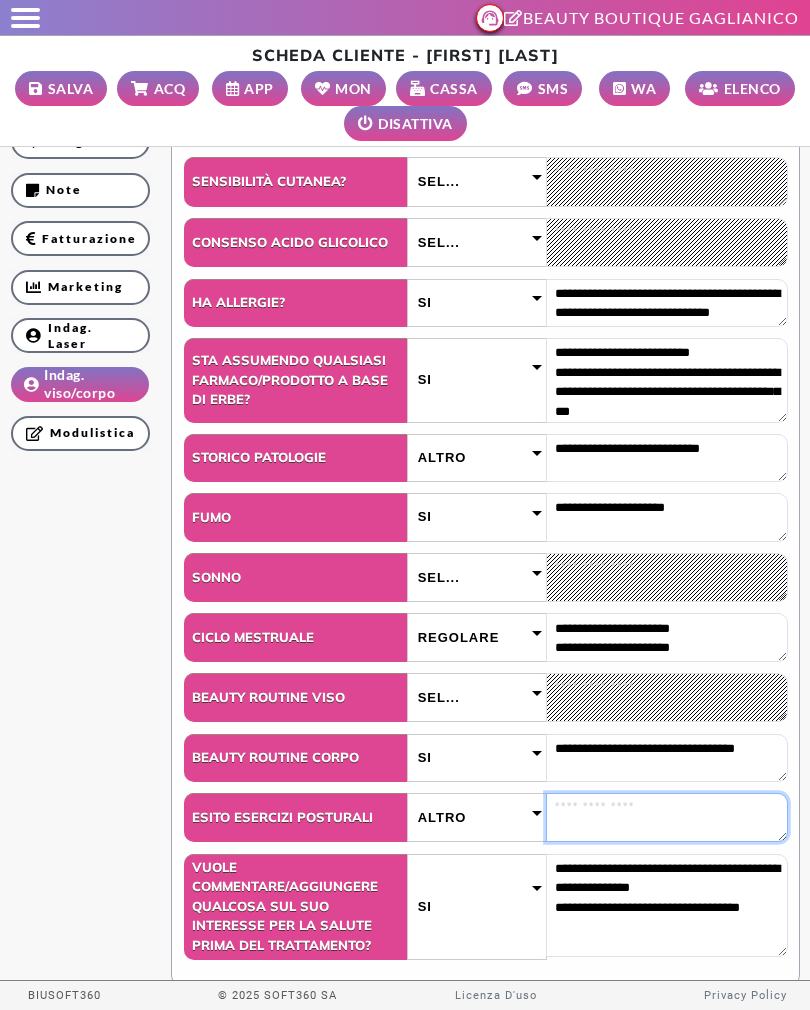 click at bounding box center (667, 817) 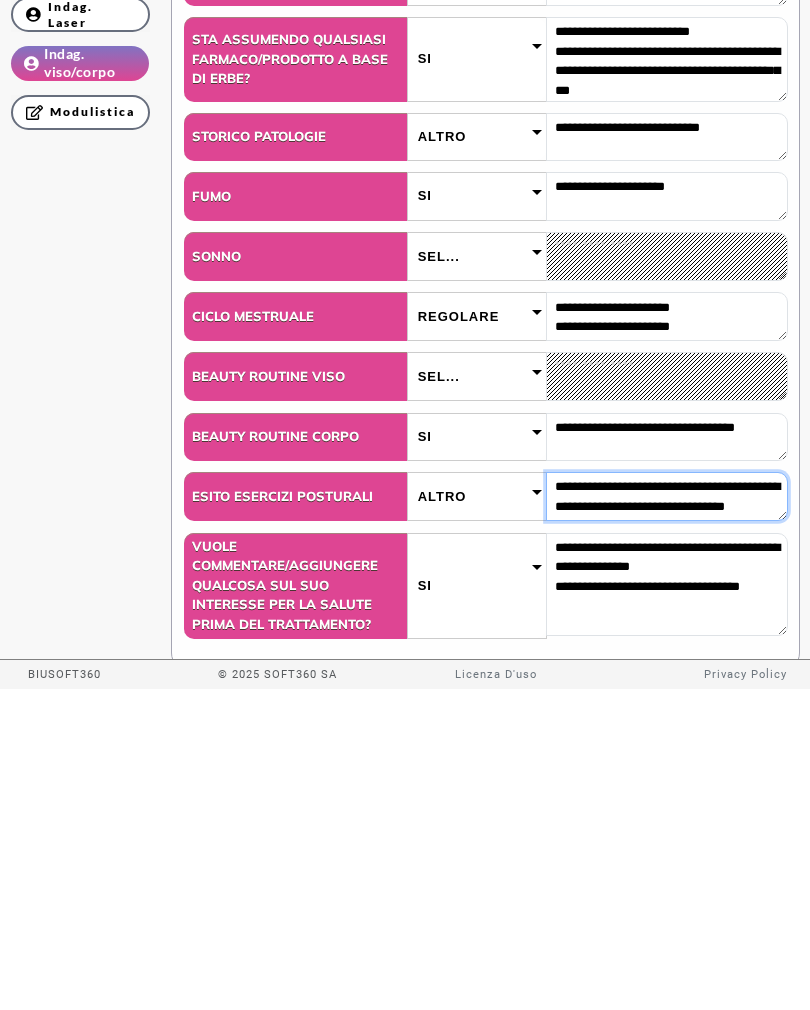 scroll, scrollTop: 13, scrollLeft: 0, axis: vertical 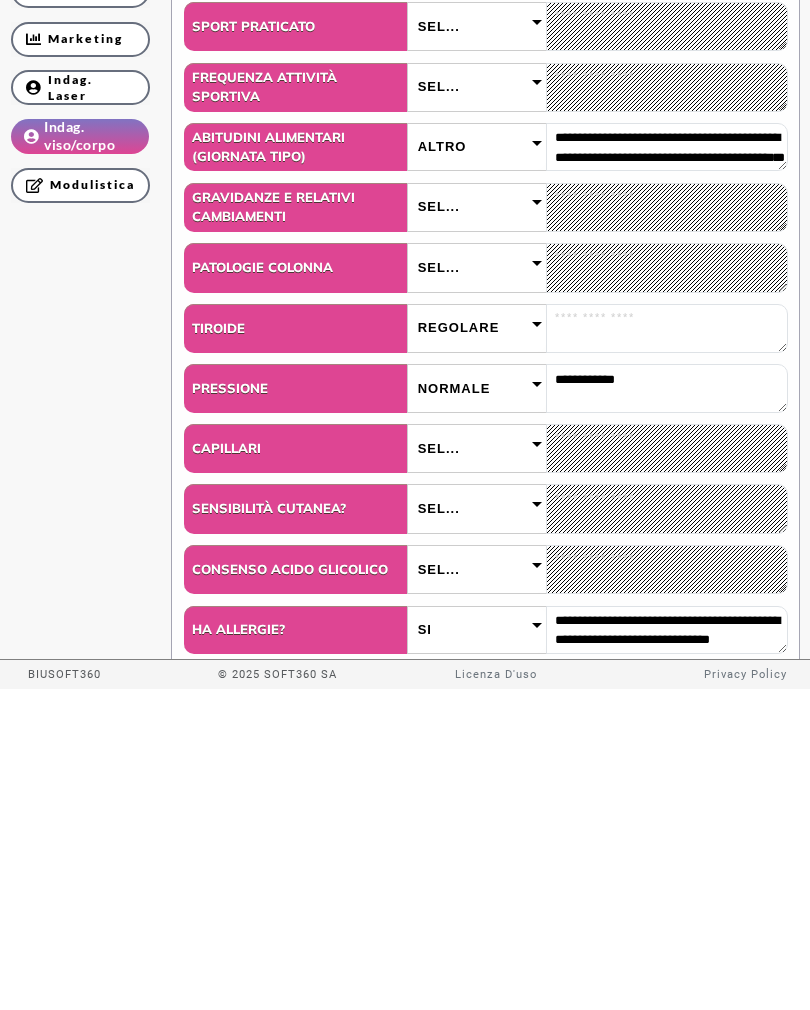type on "**********" 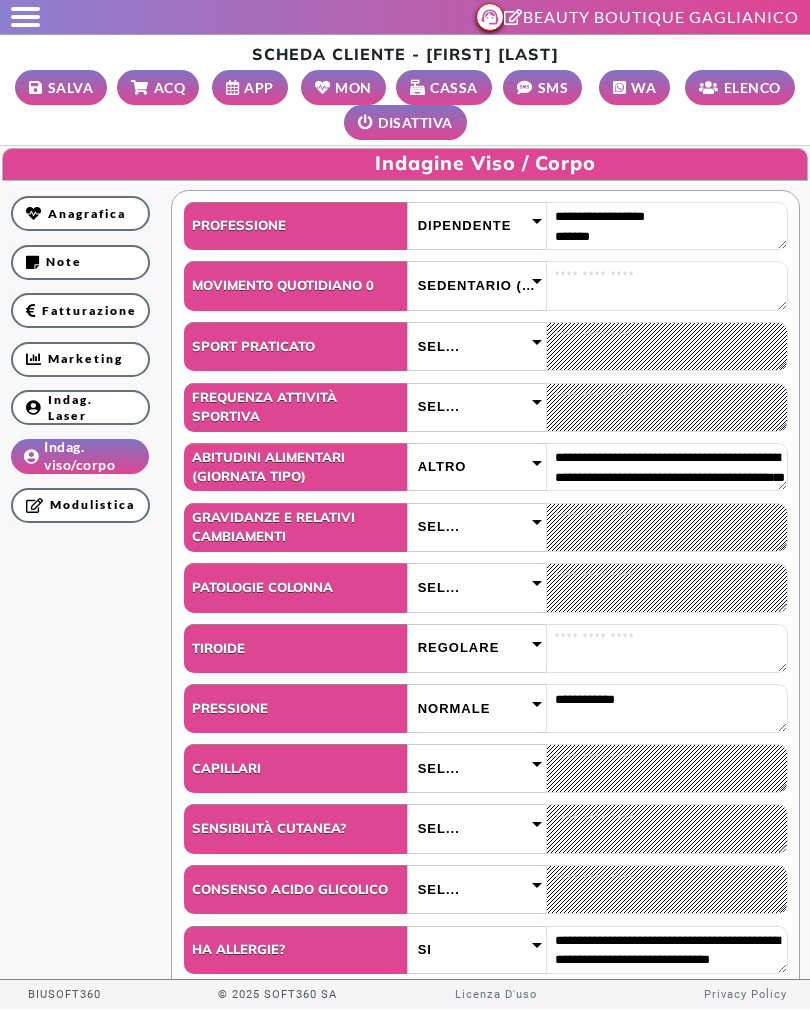 click on "SALVA" at bounding box center (71, 87) 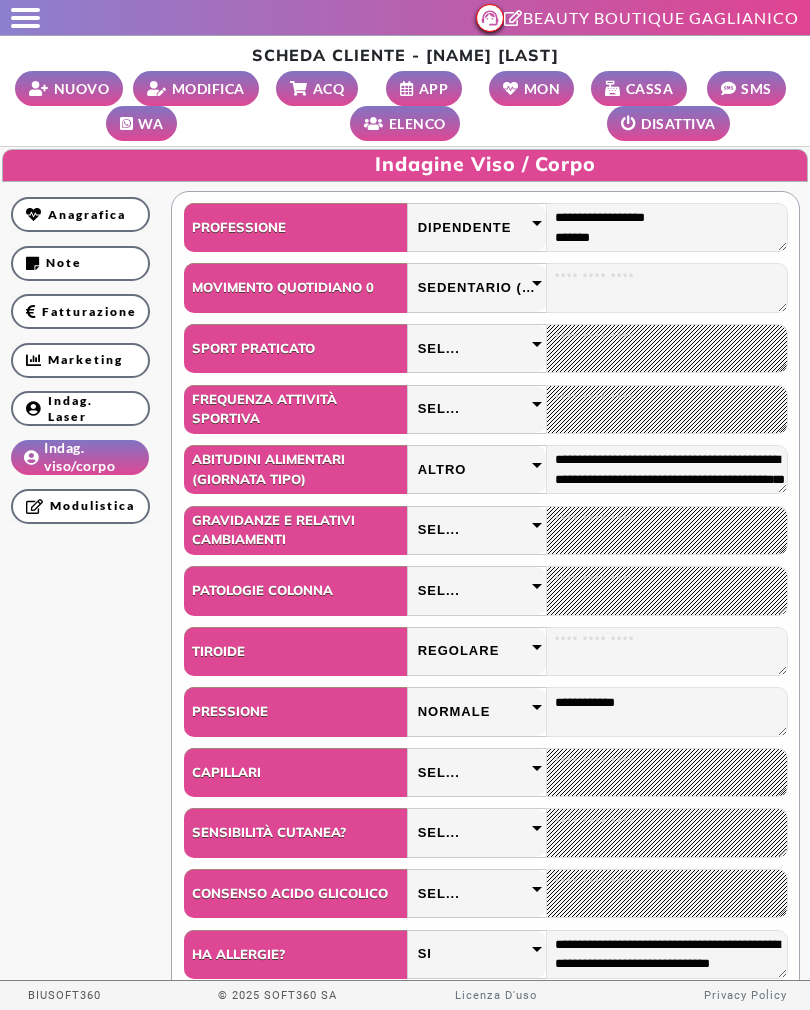 select 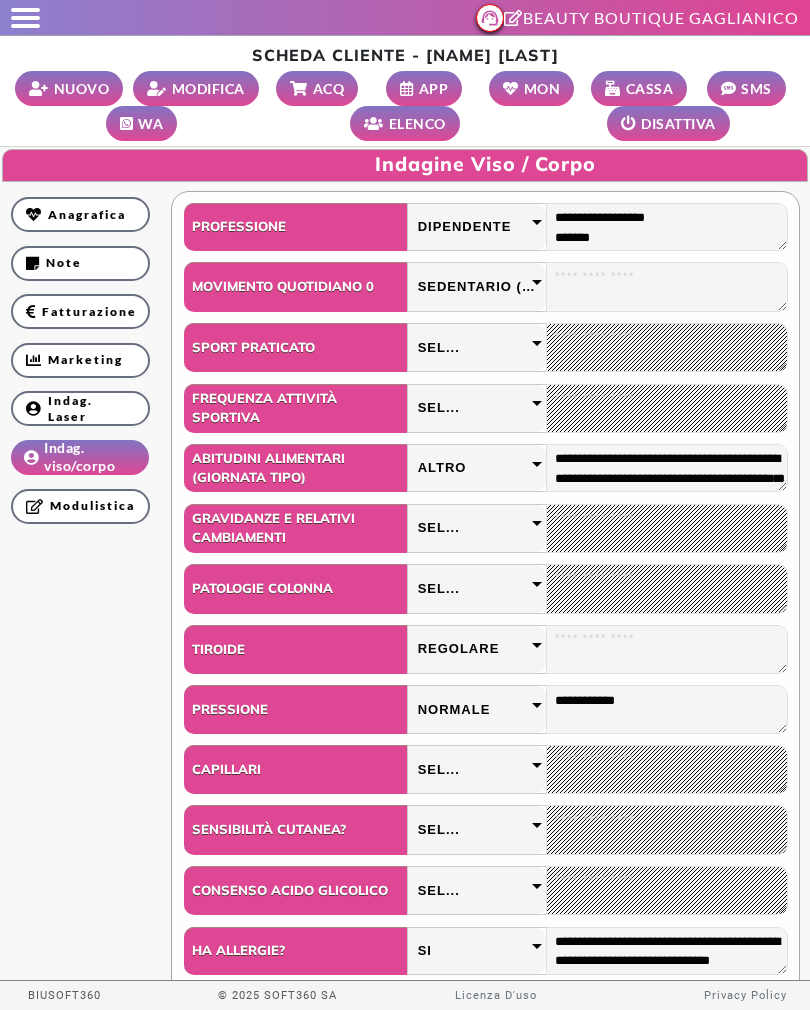 scroll, scrollTop: 0, scrollLeft: 0, axis: both 